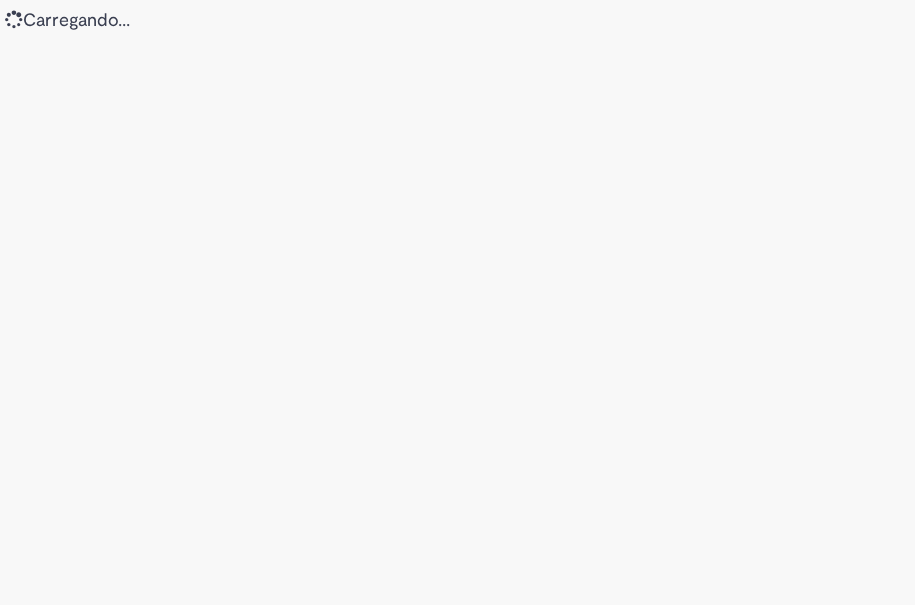 scroll, scrollTop: 0, scrollLeft: 0, axis: both 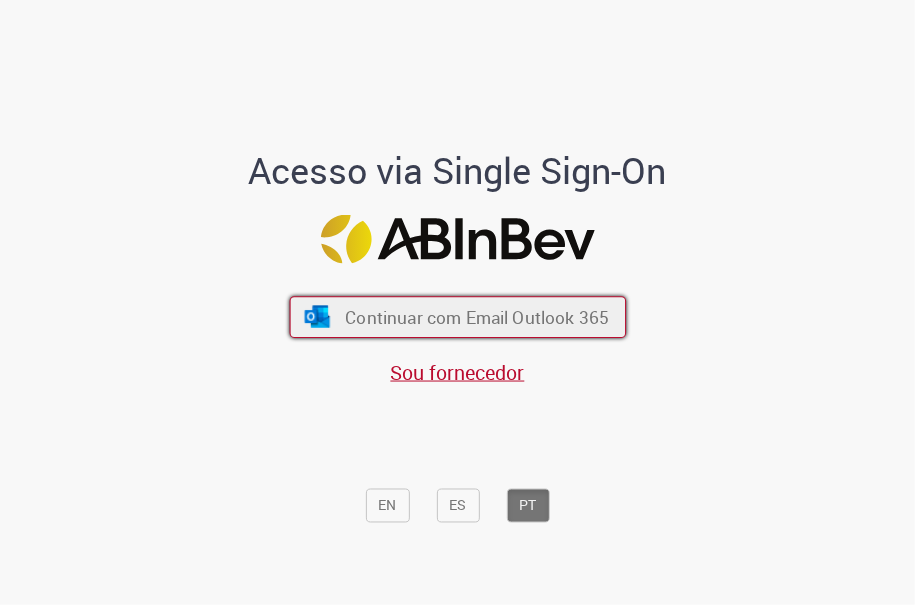 click on "Continuar com Email Outlook 365" at bounding box center (477, 317) 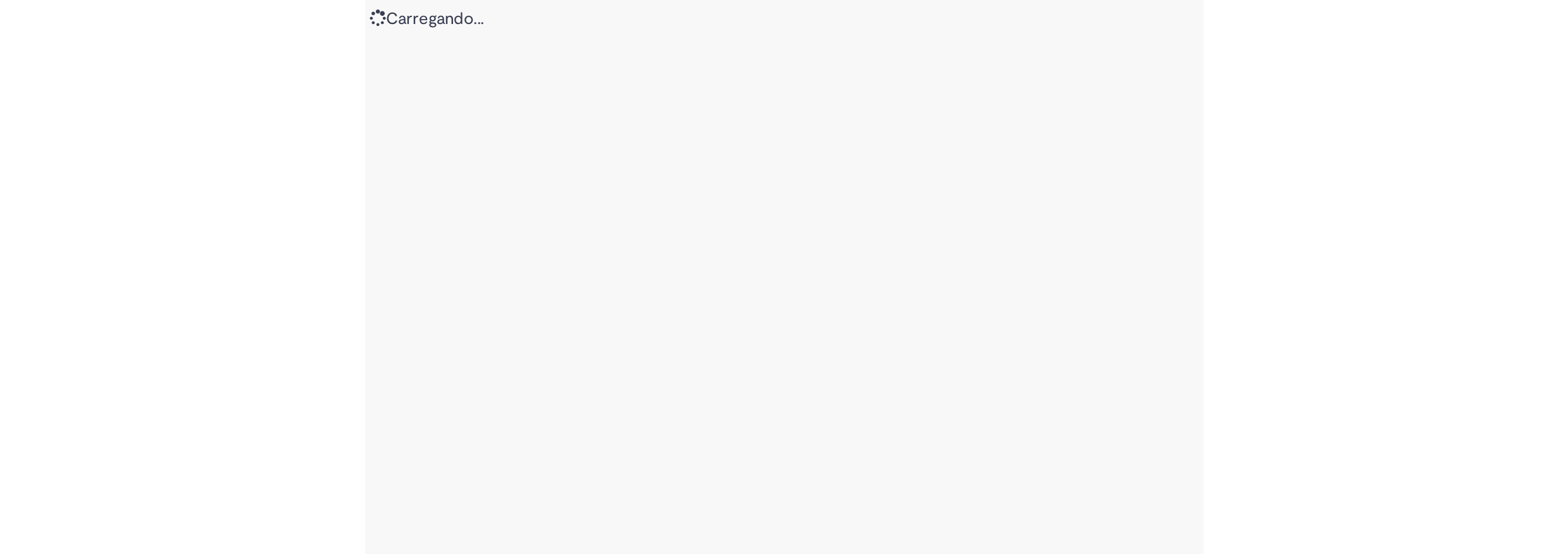 scroll, scrollTop: 0, scrollLeft: 0, axis: both 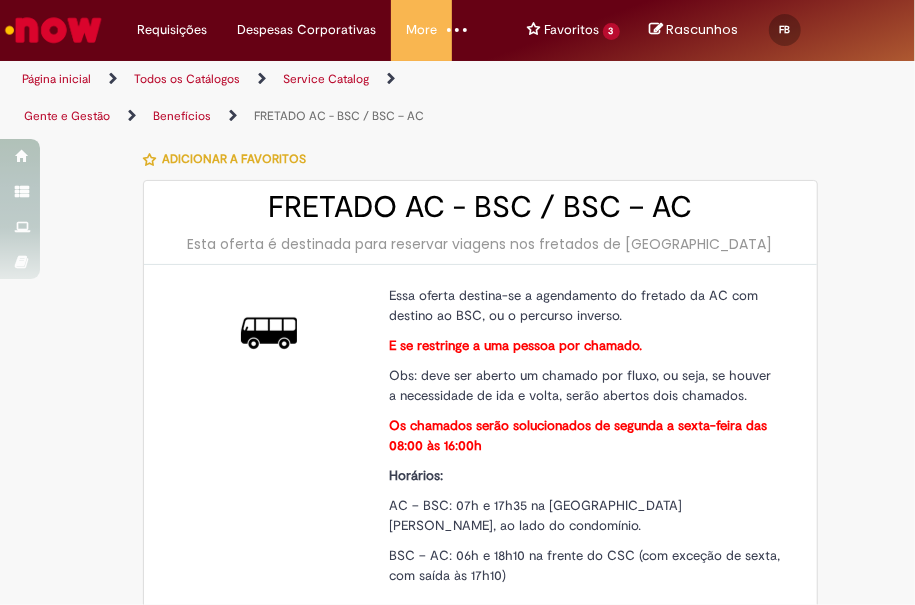 type on "********" 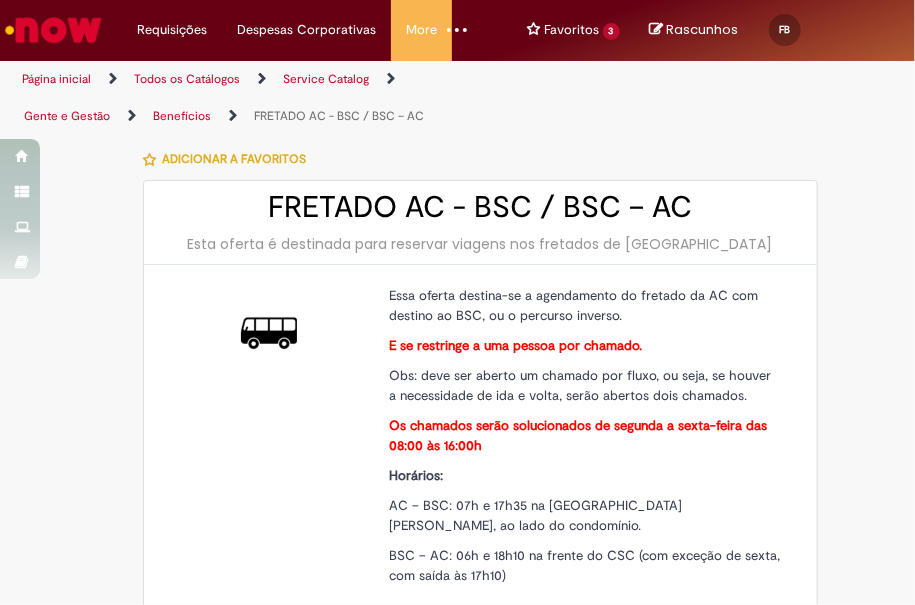 type on "**********" 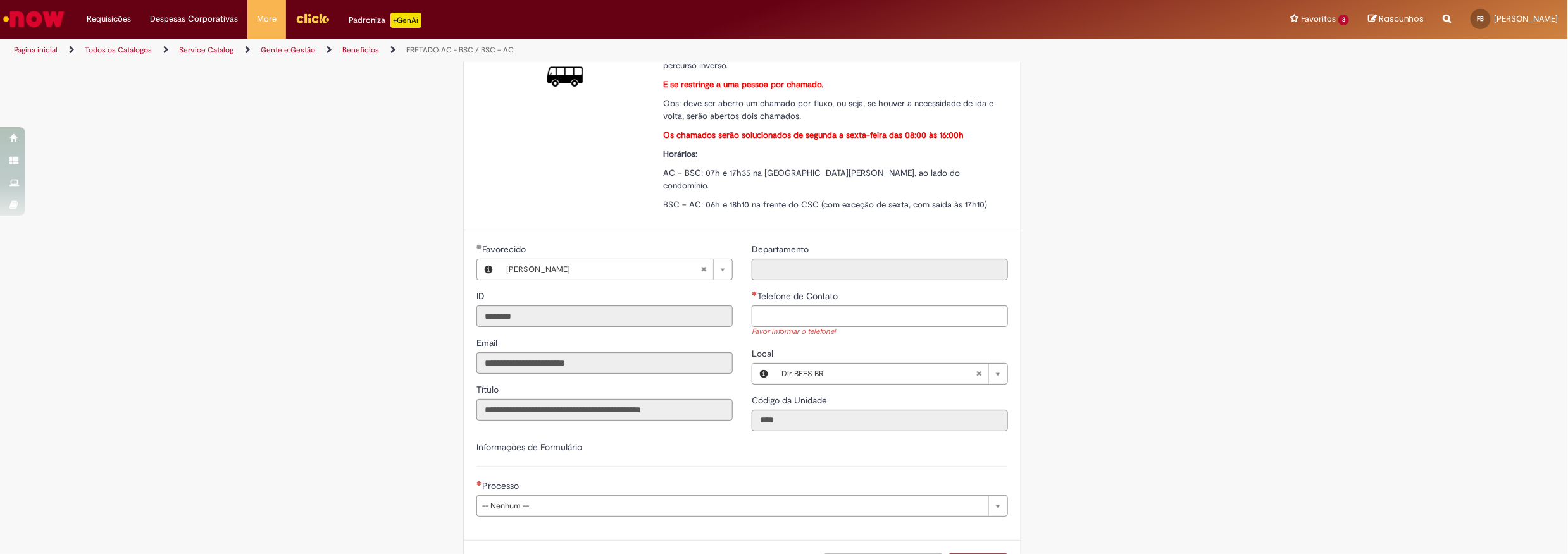 scroll, scrollTop: 147, scrollLeft: 0, axis: vertical 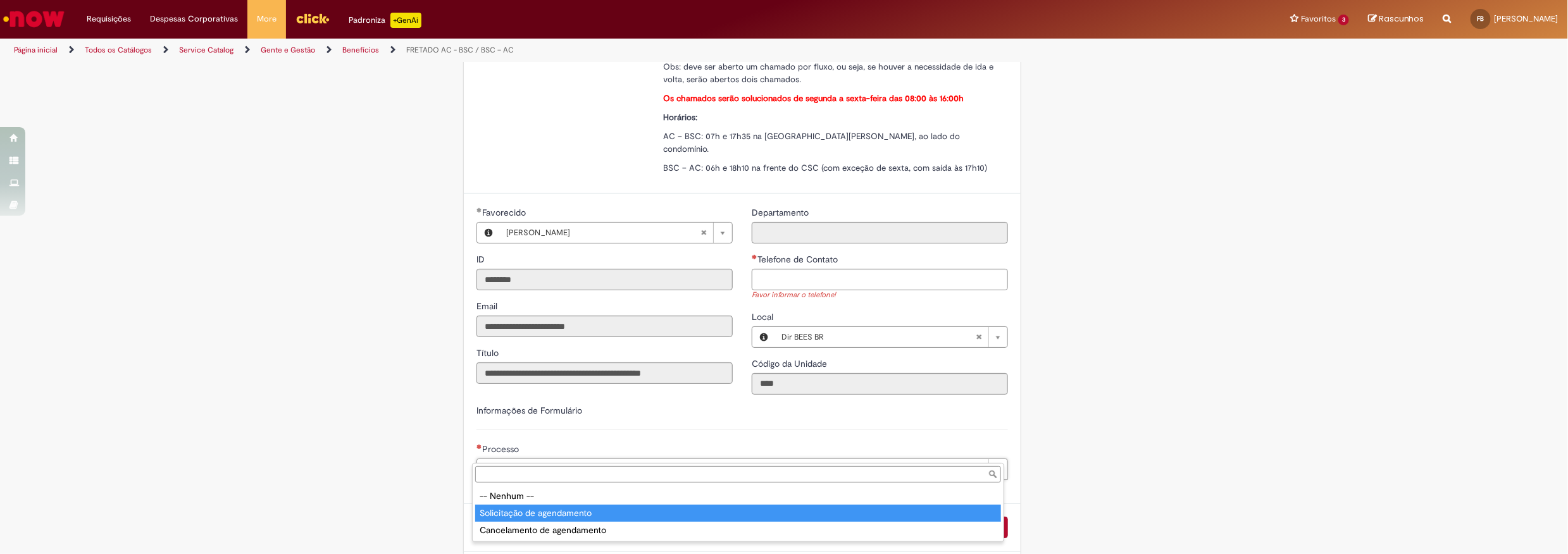 type on "**********" 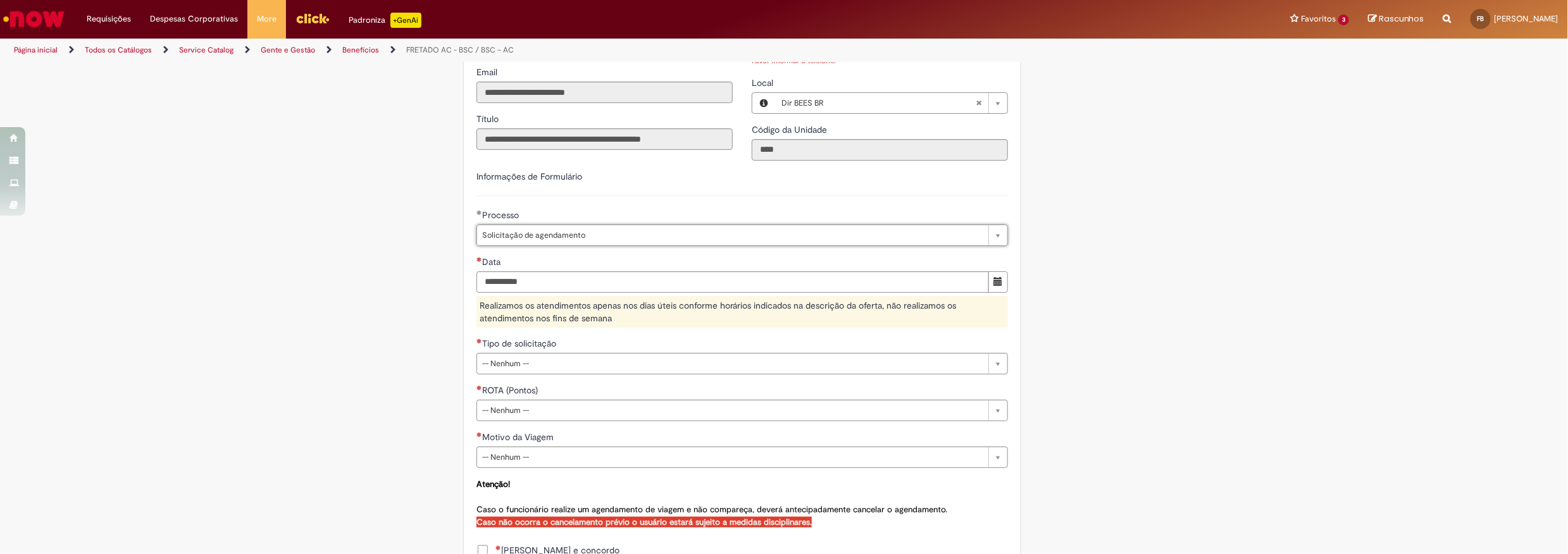 scroll, scrollTop: 442, scrollLeft: 0, axis: vertical 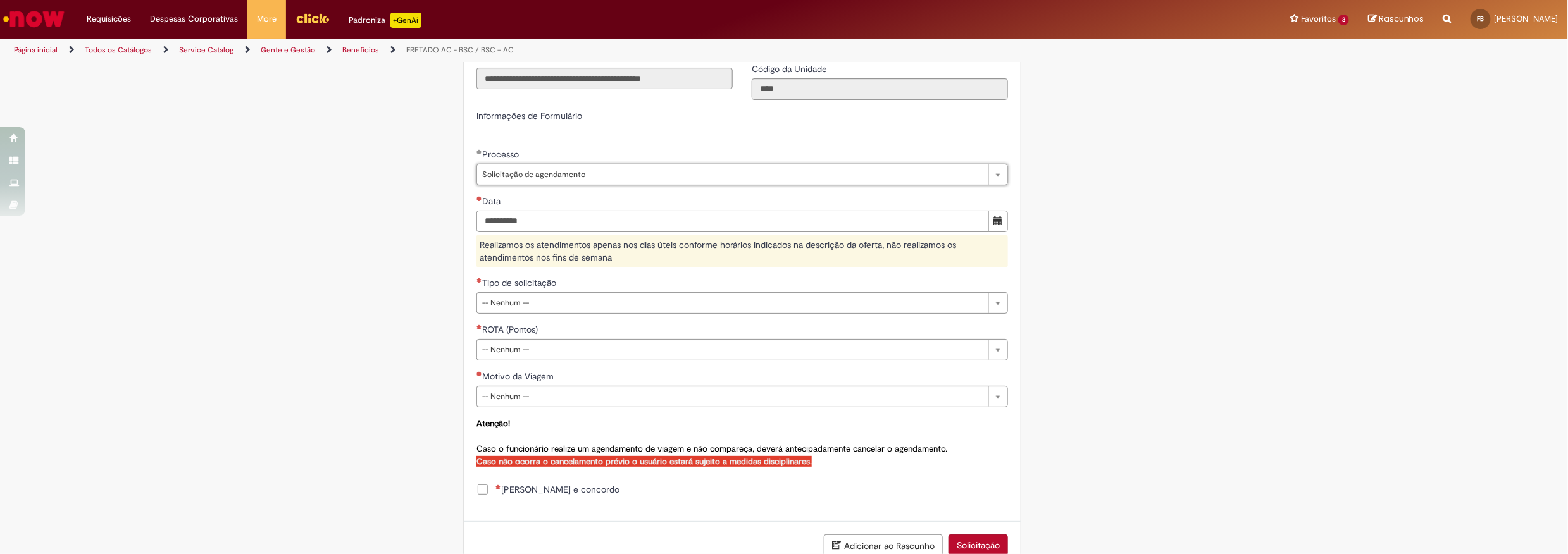 click on "Data" at bounding box center (733, 221) 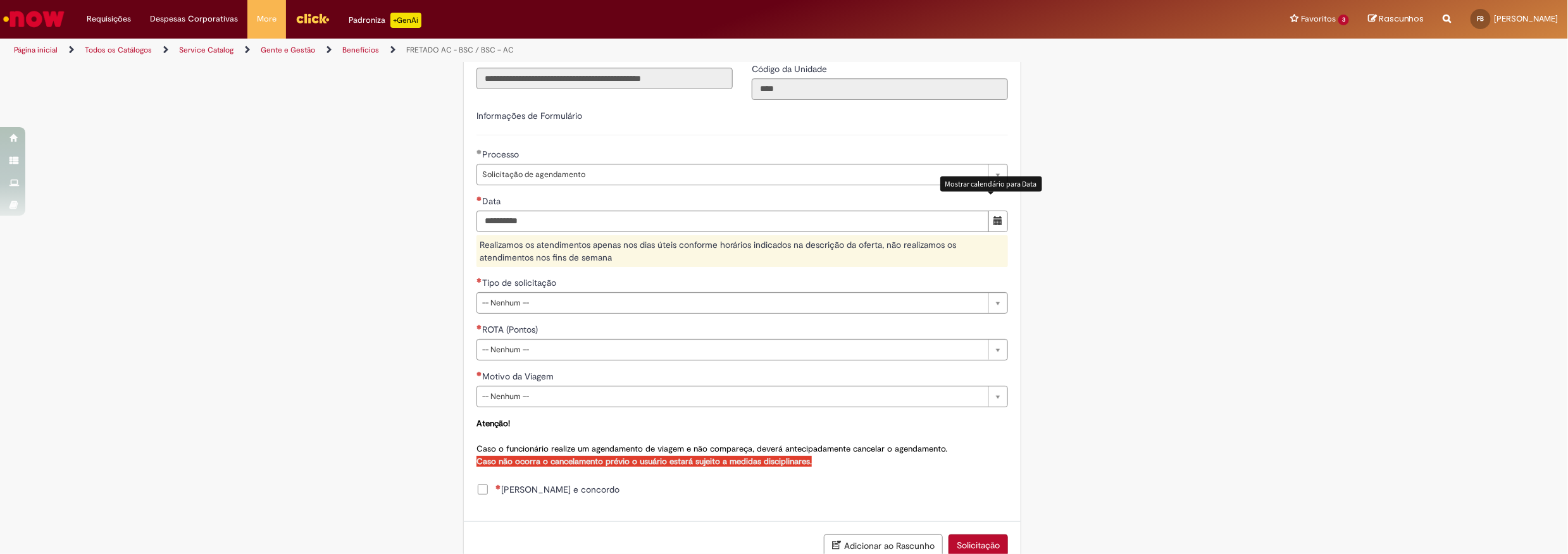 click at bounding box center (998, 221) 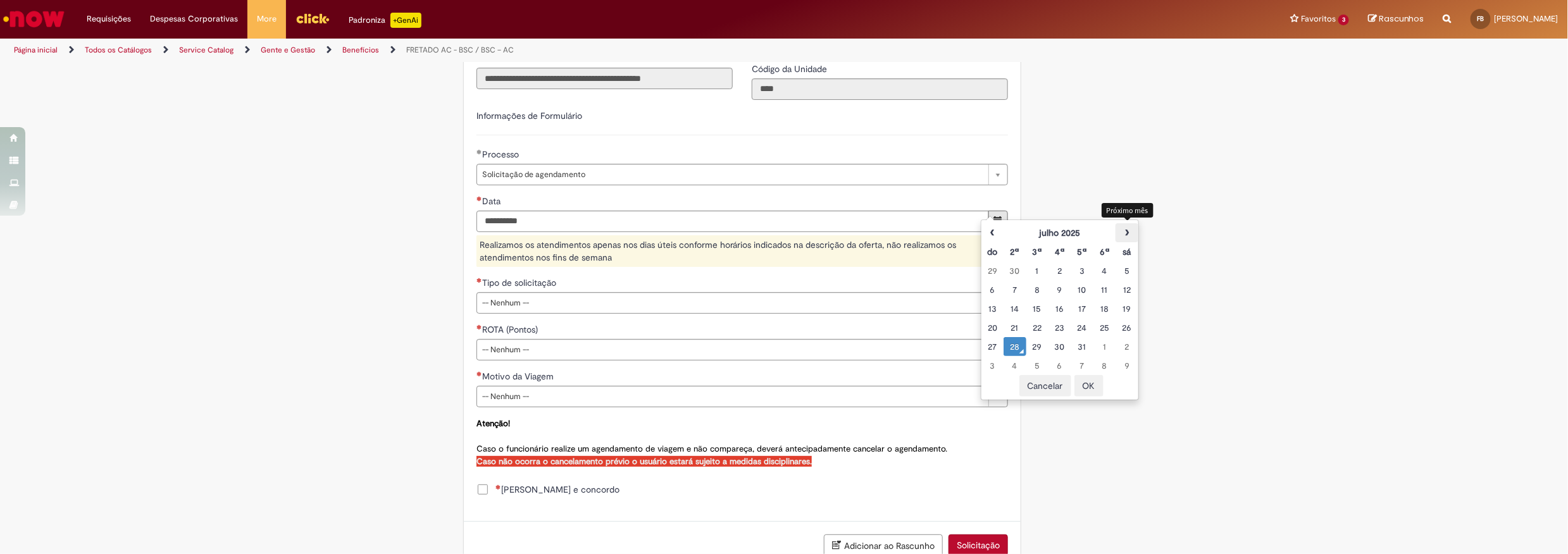 click on "›" at bounding box center (1126, 233) 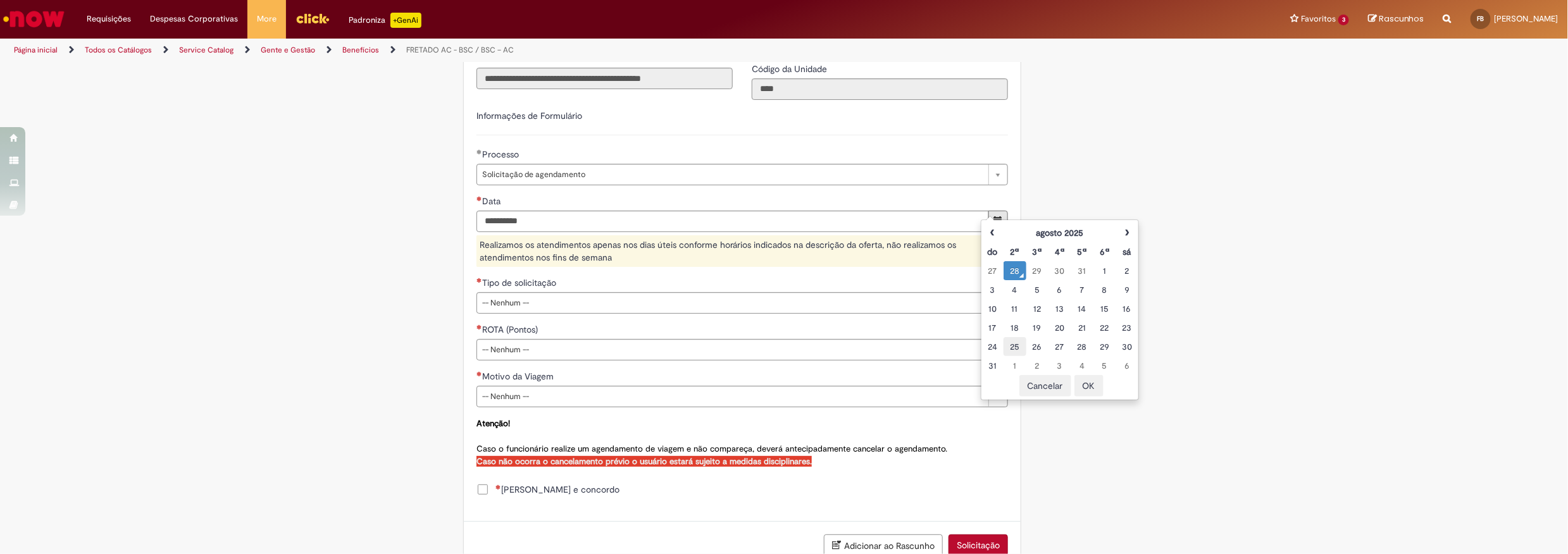 click on "25" at bounding box center [1014, 347] 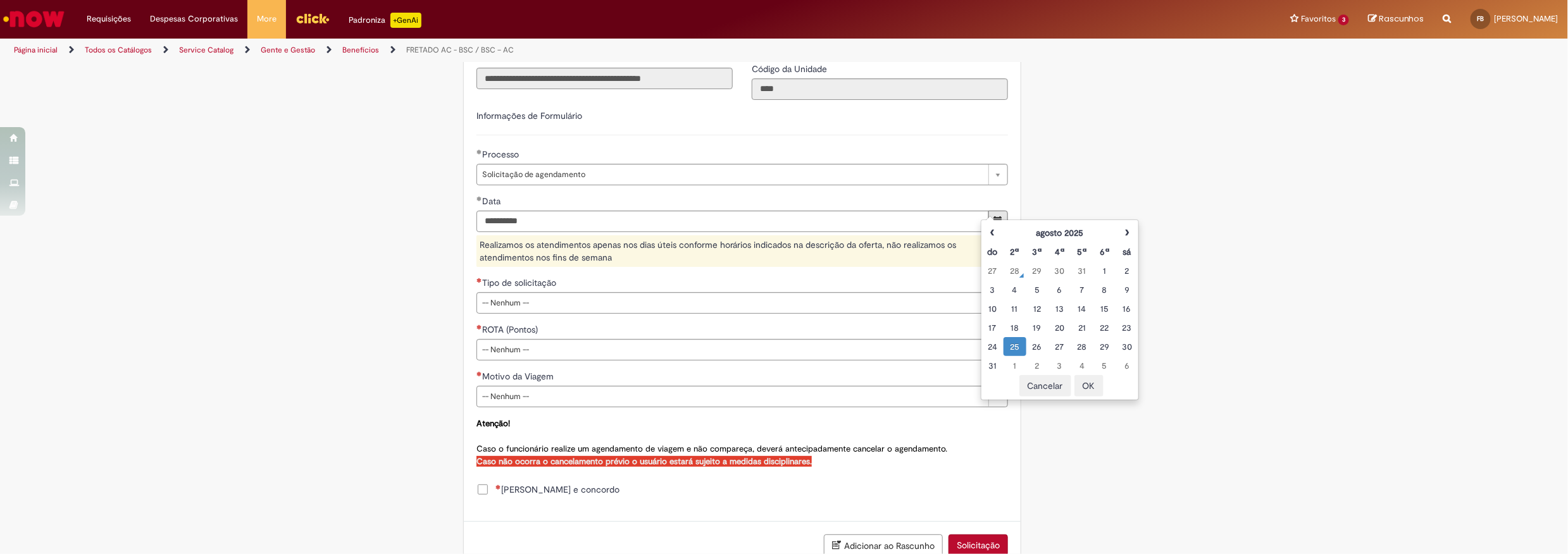 click on "Tire dúvidas com LupiAssist    +GenAI
Oi! Eu sou LupiAssist, uma Inteligência Artificial Generativa em constante aprendizado   Meu conteúdo é monitorado para trazer uma melhor experiência
Dúvidas comuns:
Só mais um instante, estou consultando nossas bases de conhecimento  e escrevendo a melhor resposta pra você!
Title
Lorem ipsum dolor sit amet    Fazer uma nova pergunta
Gerei esta resposta utilizando IA Generativa em conjunto com os nossos padrões. Em caso de divergência, os documentos oficiais prevalecerão.
Saiba mais em:
Ou ligue para:
E aí, te ajudei?
Sim, obrigado!" at bounding box center (784, 130) 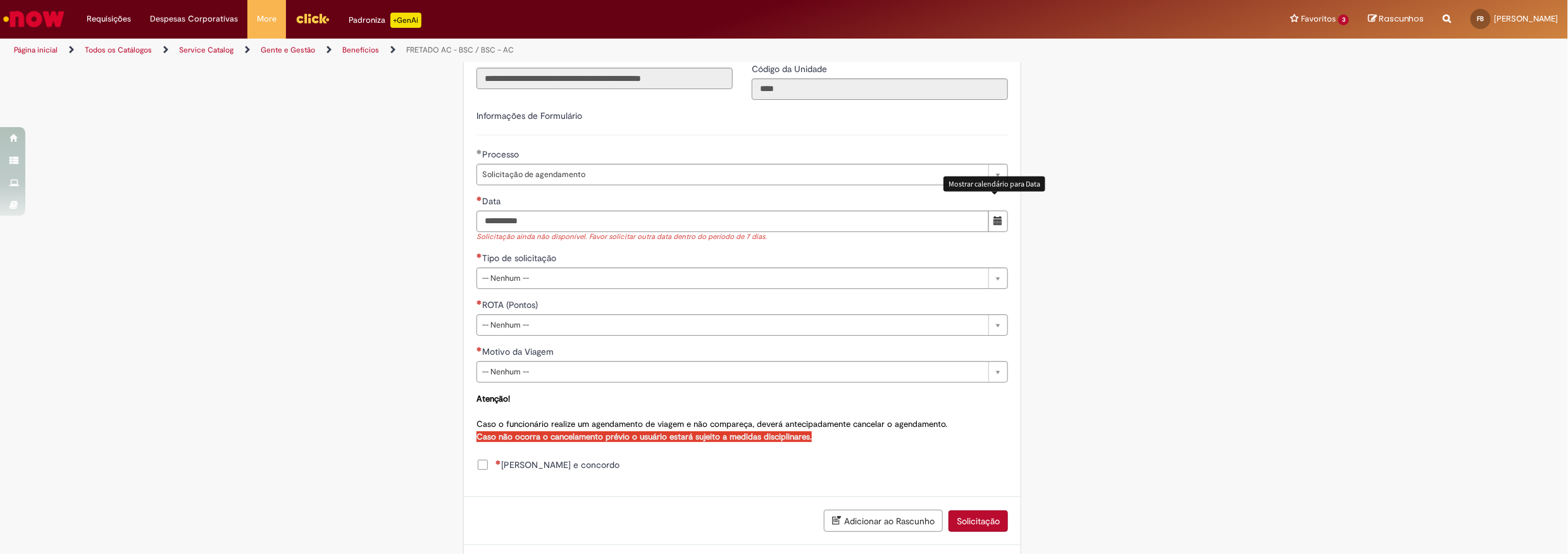click at bounding box center (998, 221) 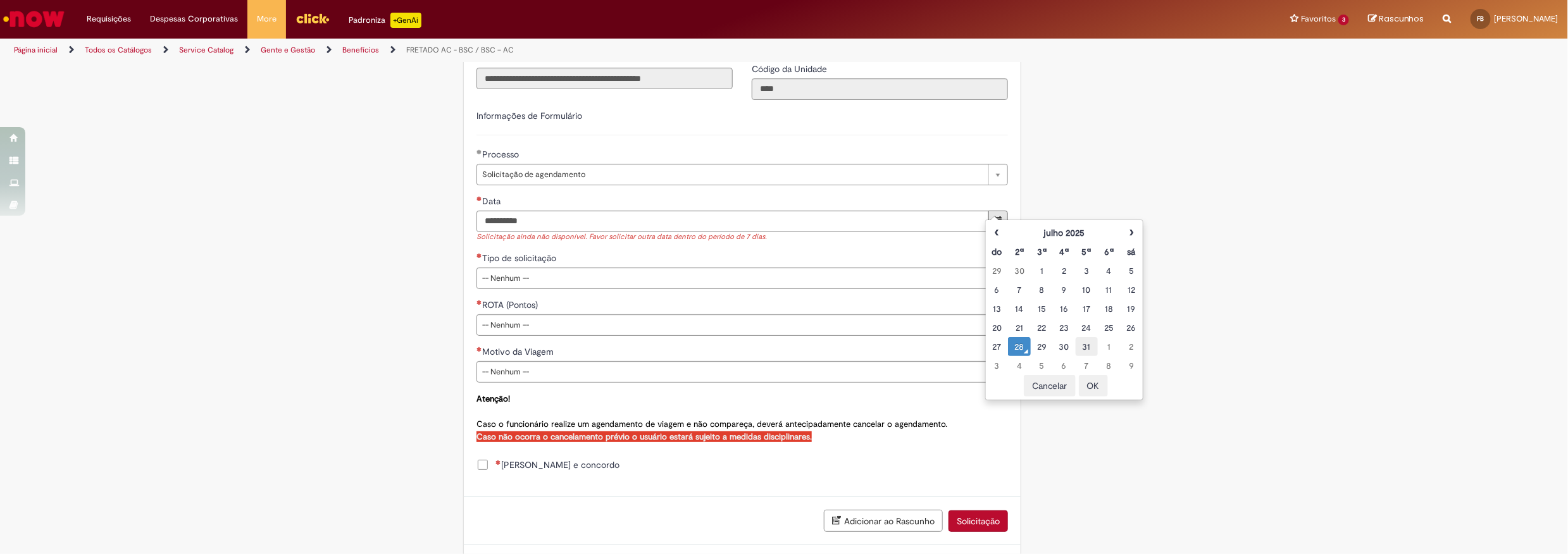 click on "31" at bounding box center (1086, 347) 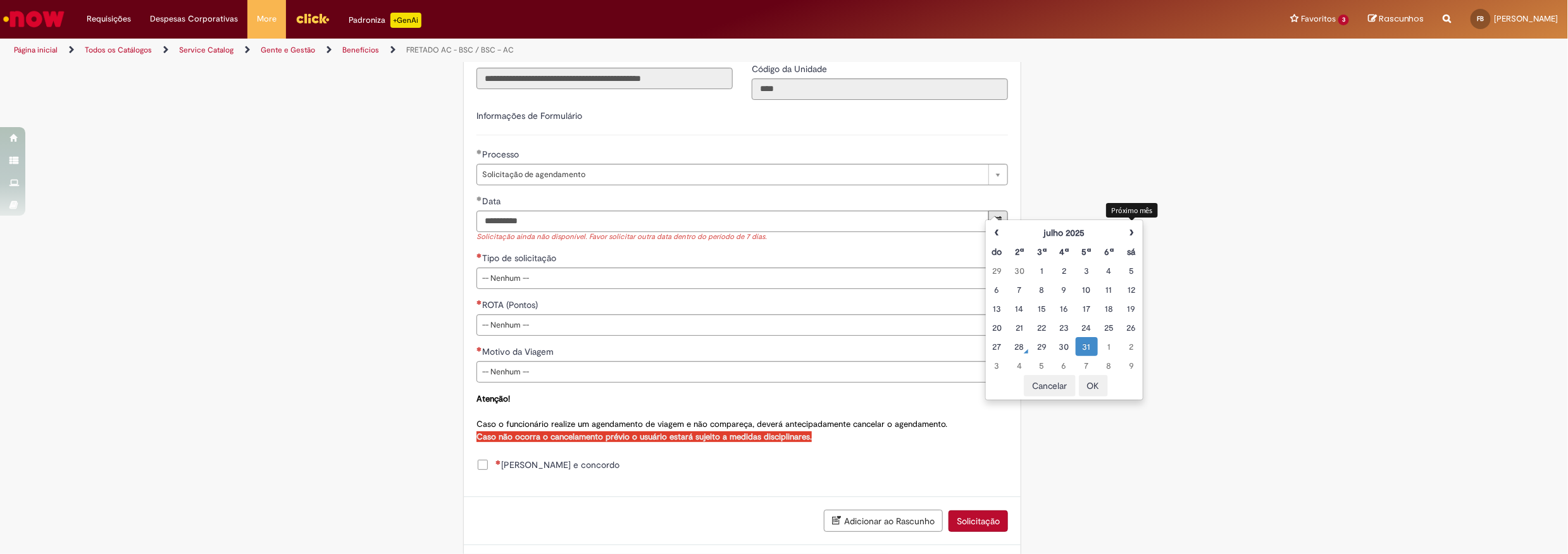 click on "Próximo mês" at bounding box center (1132, 210) 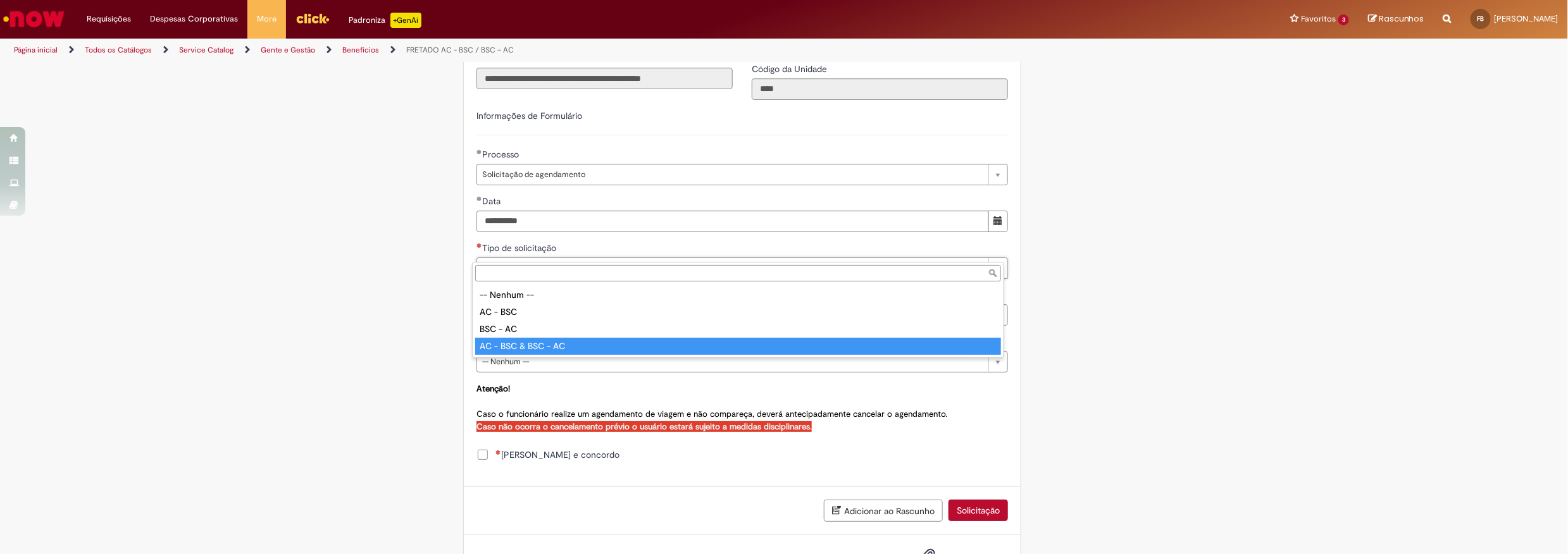 type on "**********" 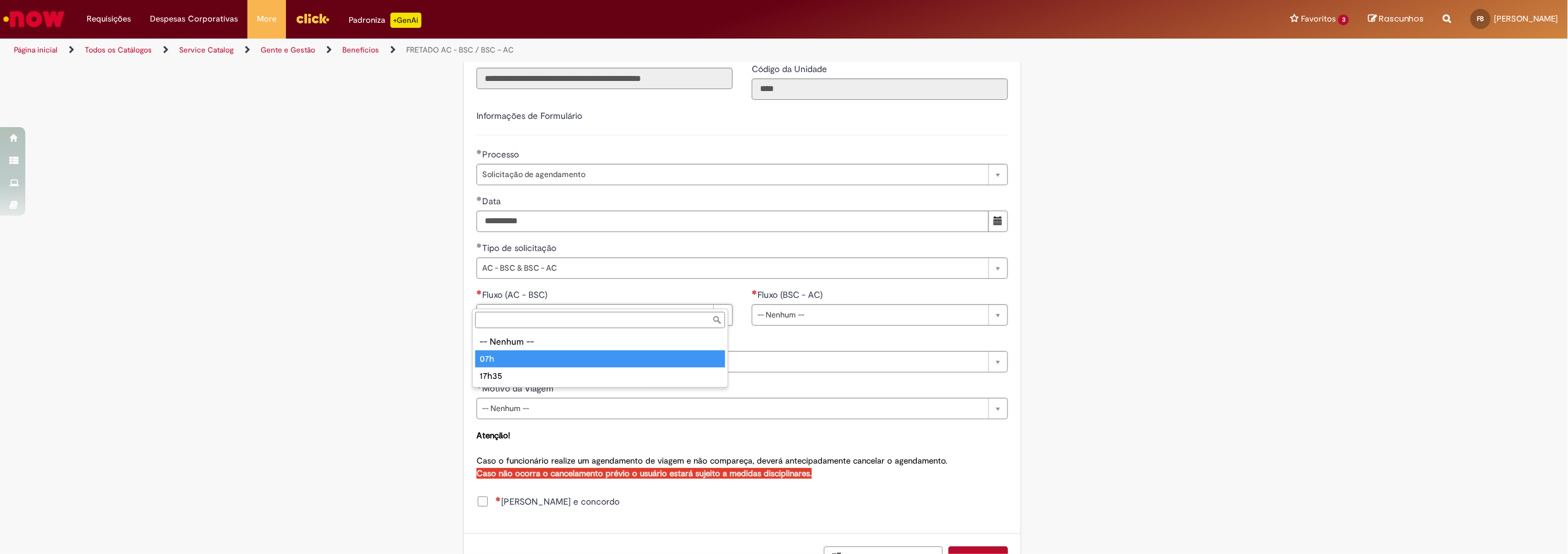 type on "***" 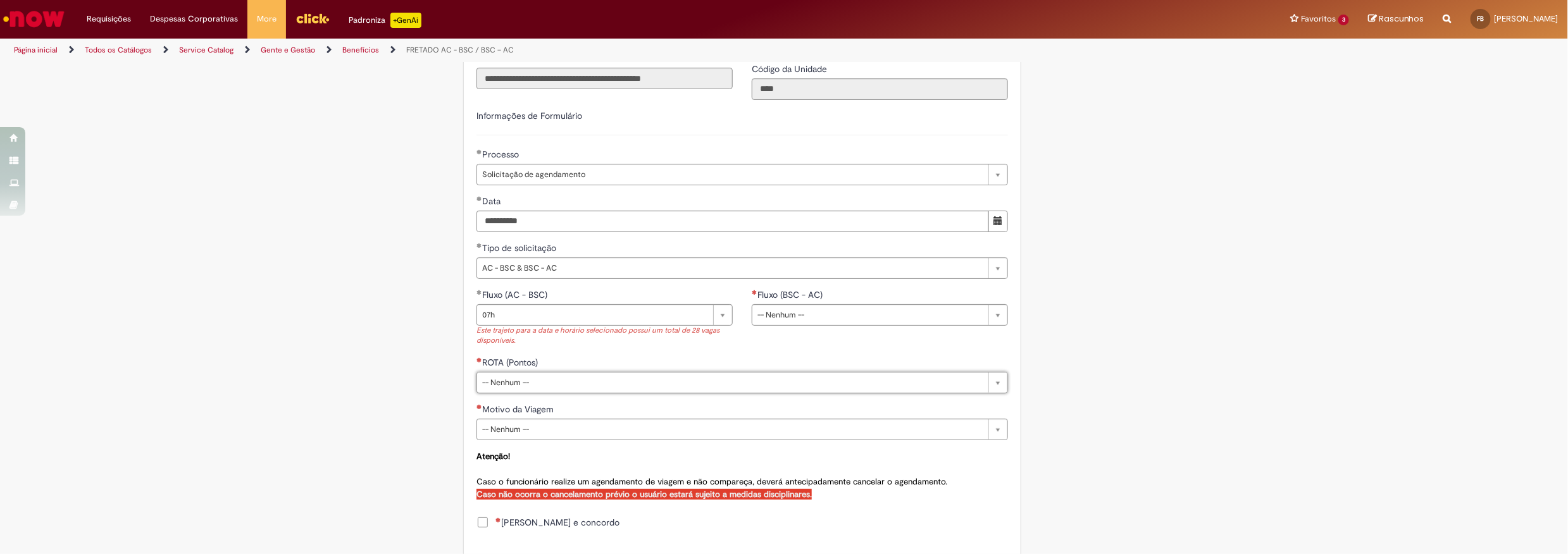click on "Benefícios" at bounding box center [361, 50] 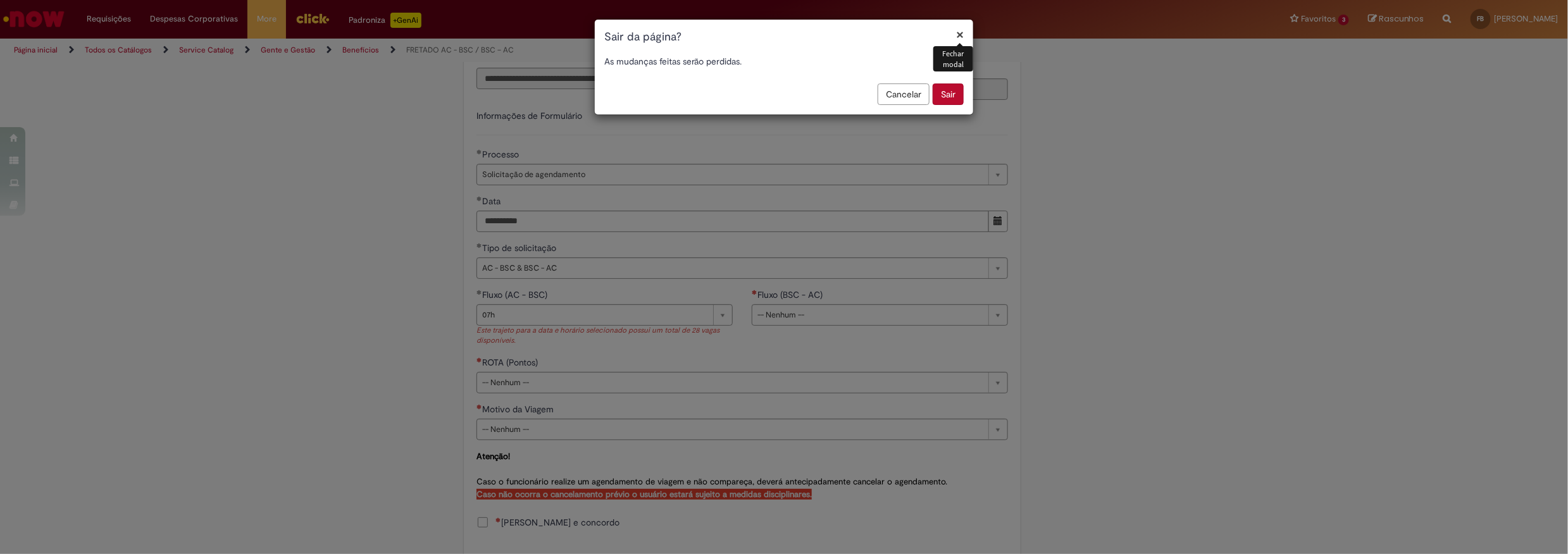 click on "Sair" at bounding box center [948, 94] 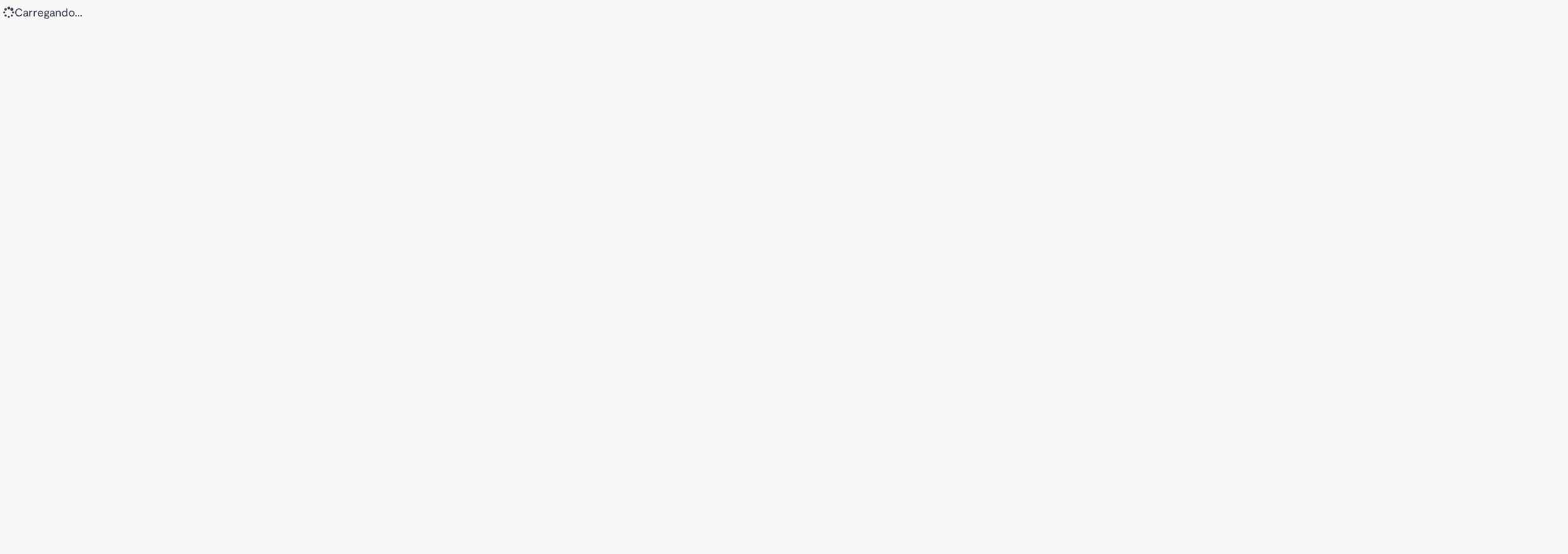 scroll, scrollTop: 0, scrollLeft: 0, axis: both 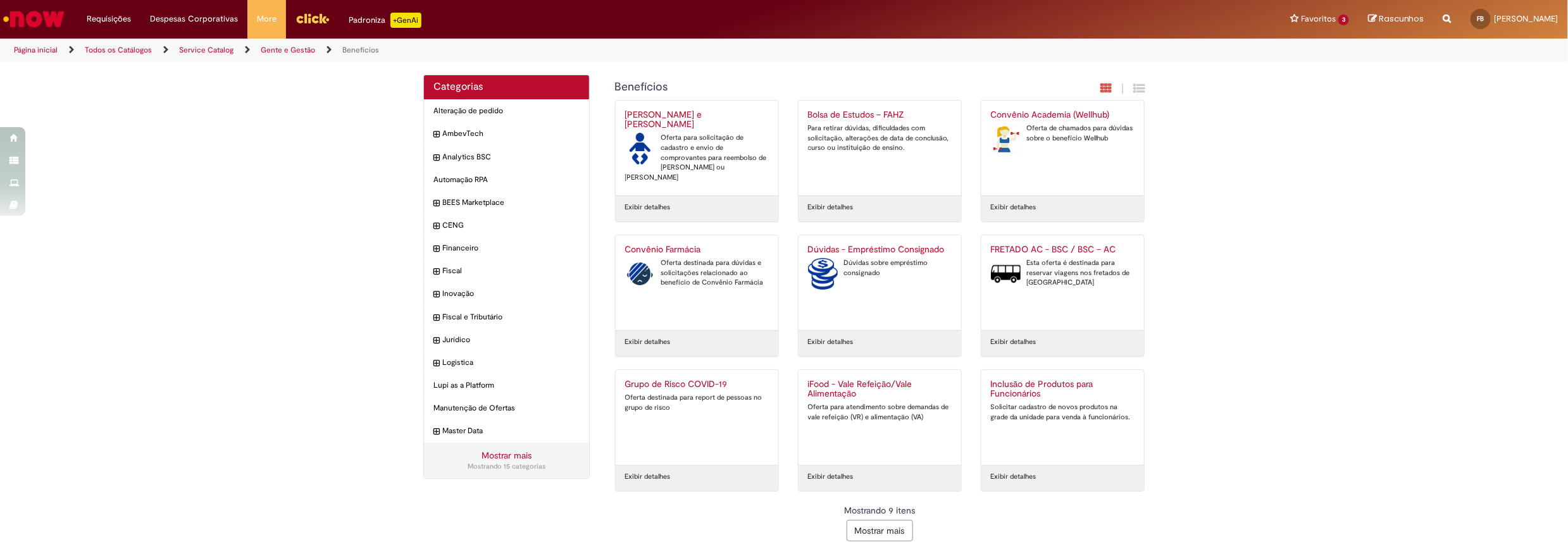 click on "Esta oferta é destinada para reservar viagens nos fretados de [GEOGRAPHIC_DATA]" at bounding box center [1062, 273] 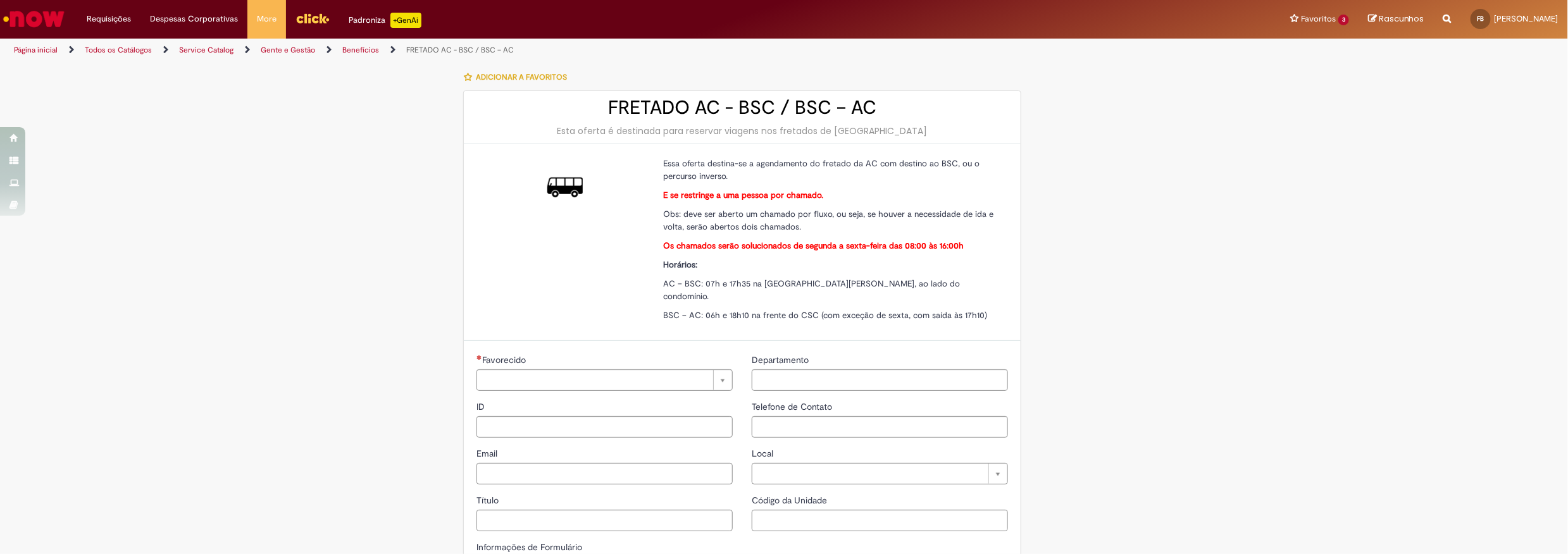 type on "********" 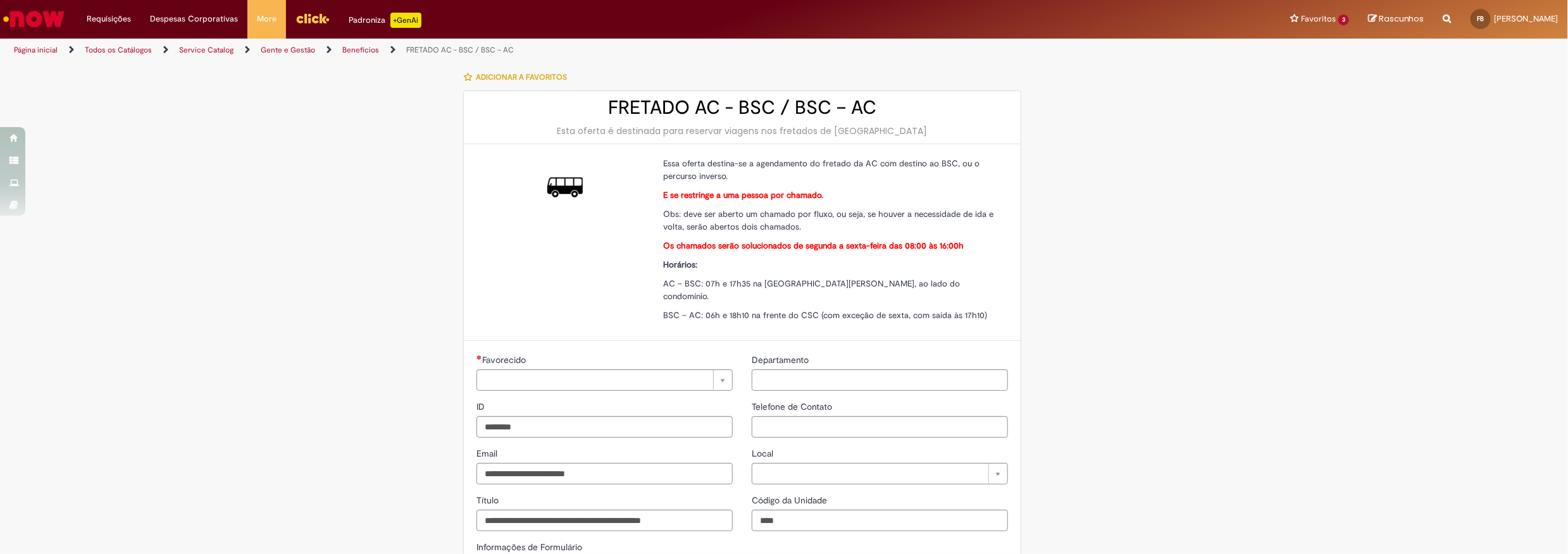 type on "**********" 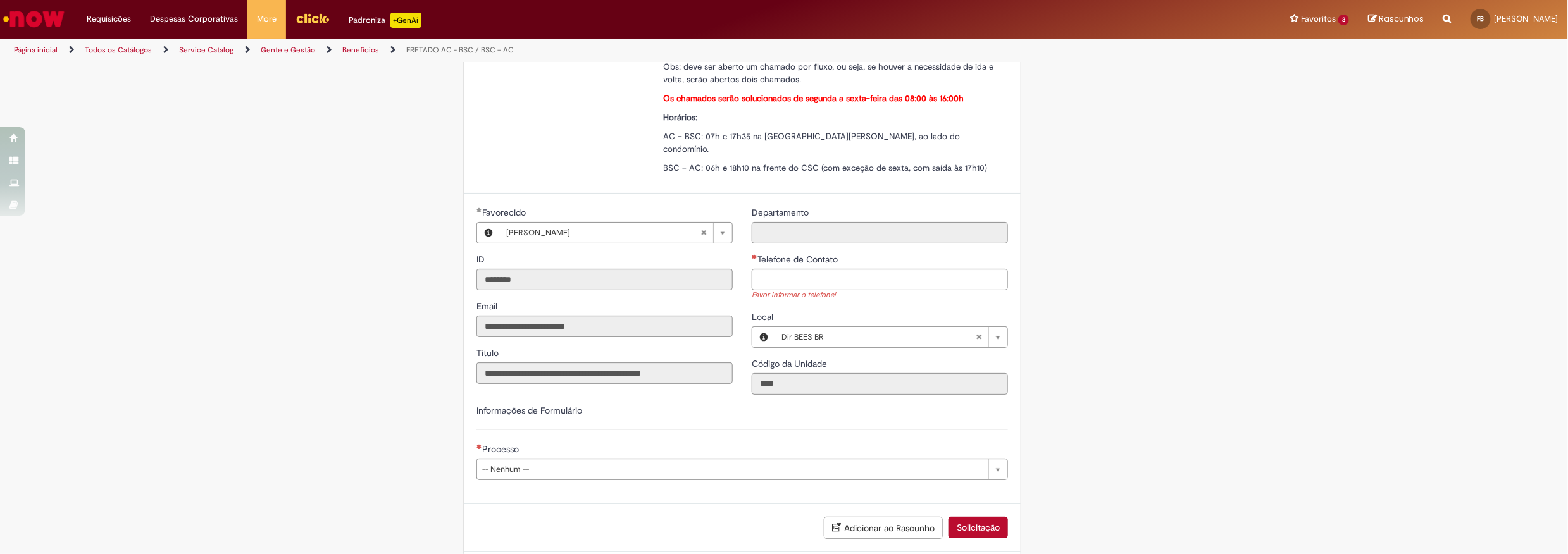 scroll, scrollTop: 199, scrollLeft: 0, axis: vertical 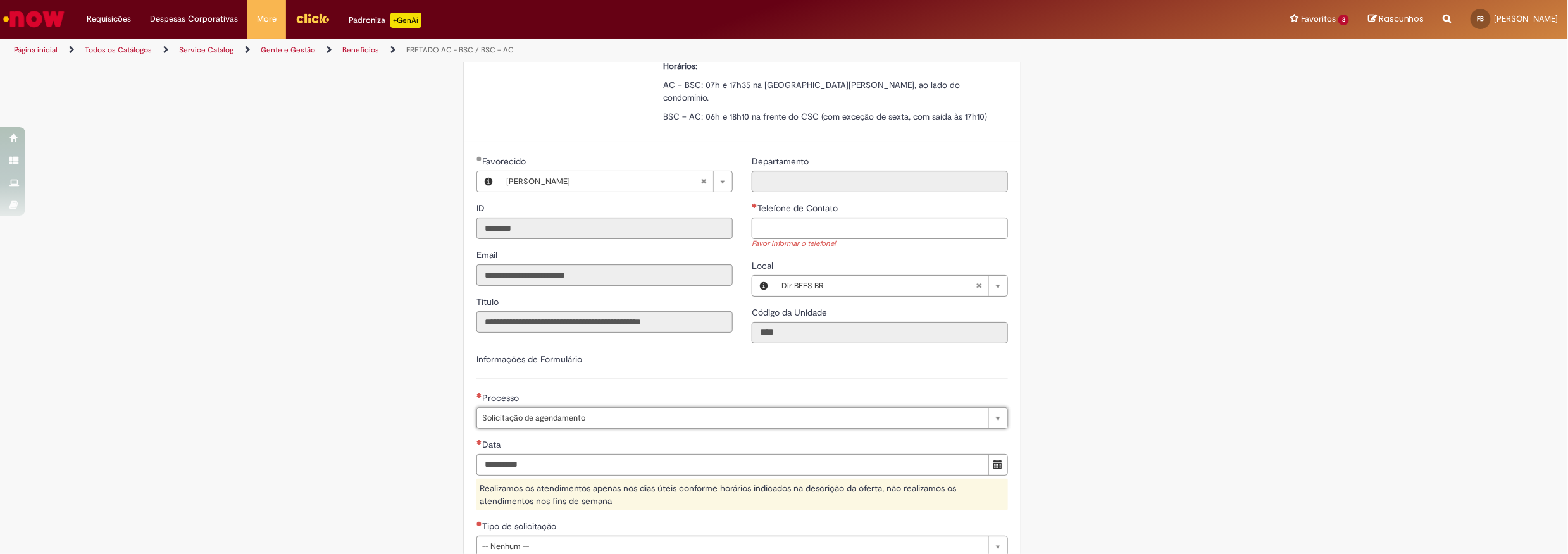 type on "**********" 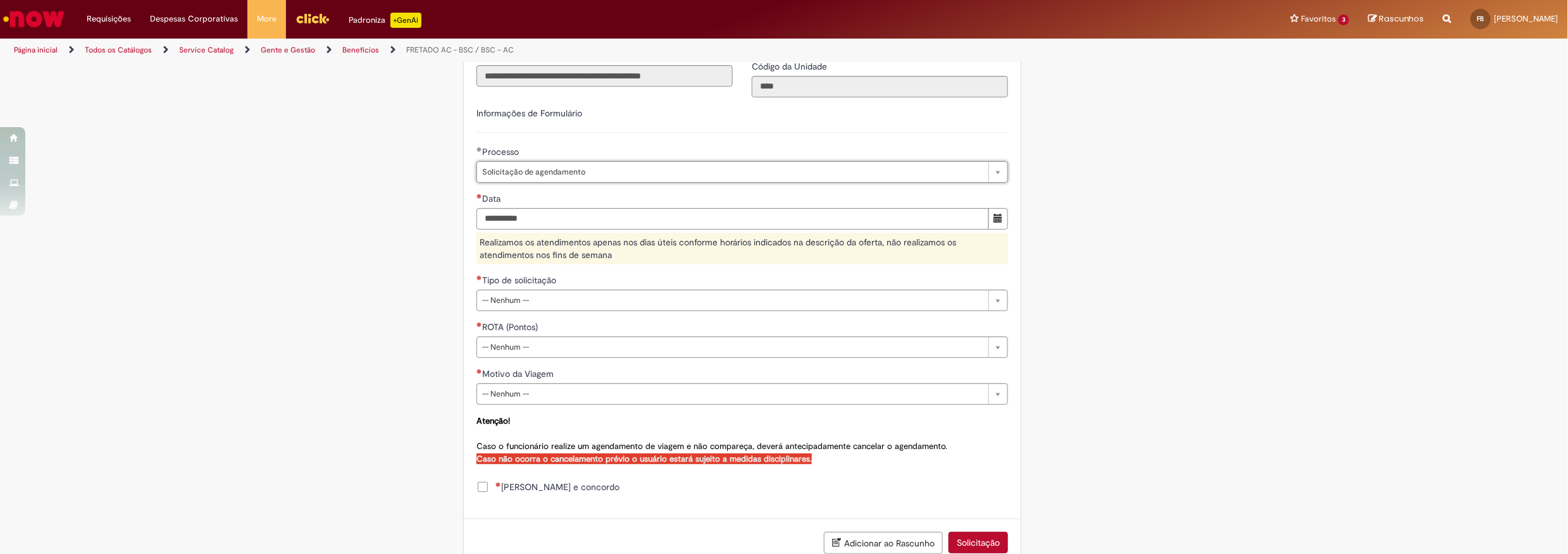 scroll, scrollTop: 512, scrollLeft: 0, axis: vertical 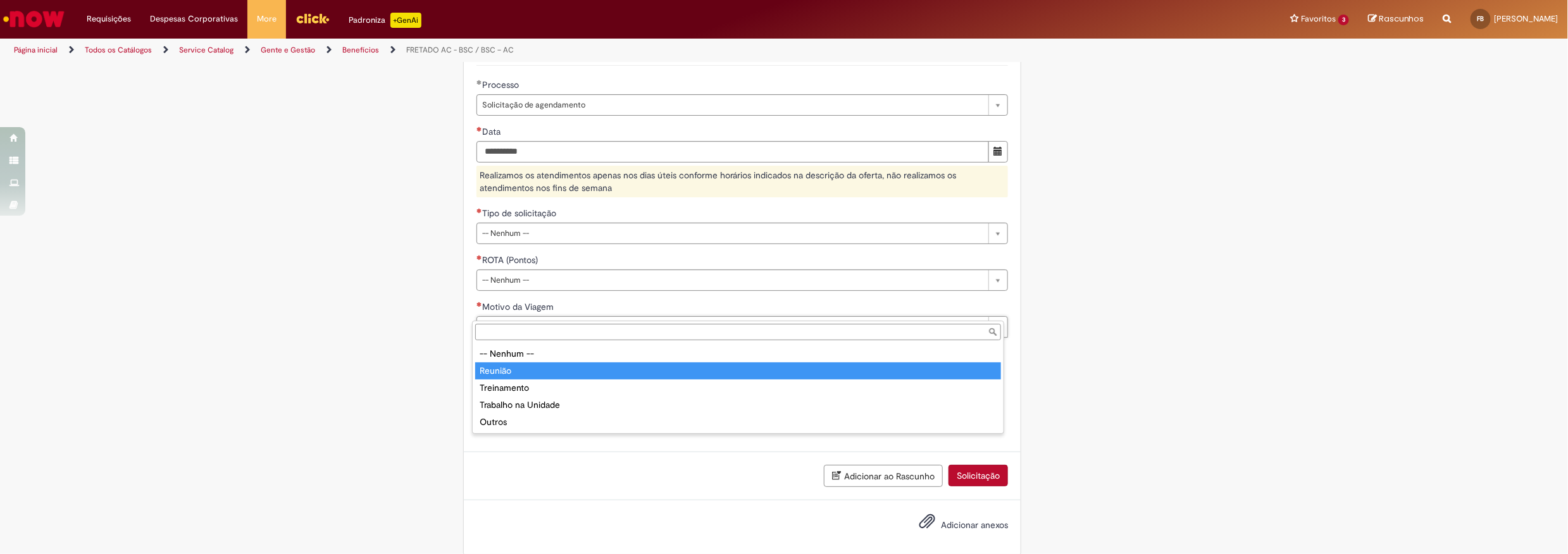 type on "*******" 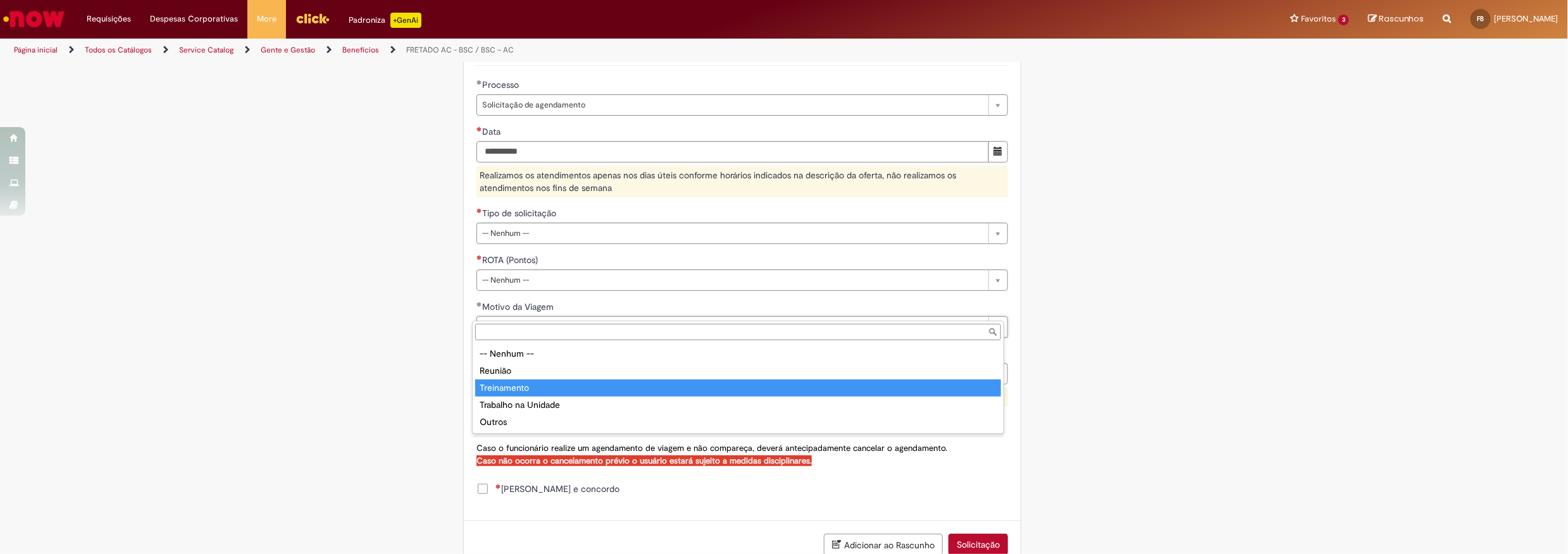 type on "**********" 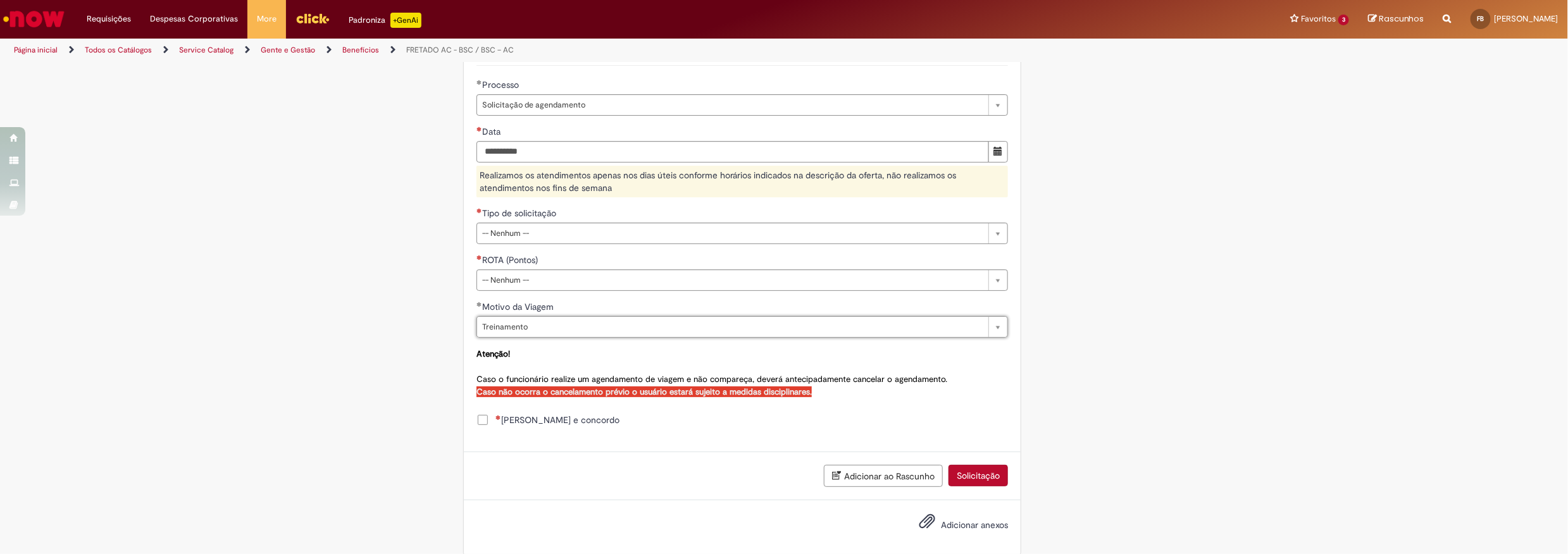 scroll, scrollTop: 0, scrollLeft: 30, axis: horizontal 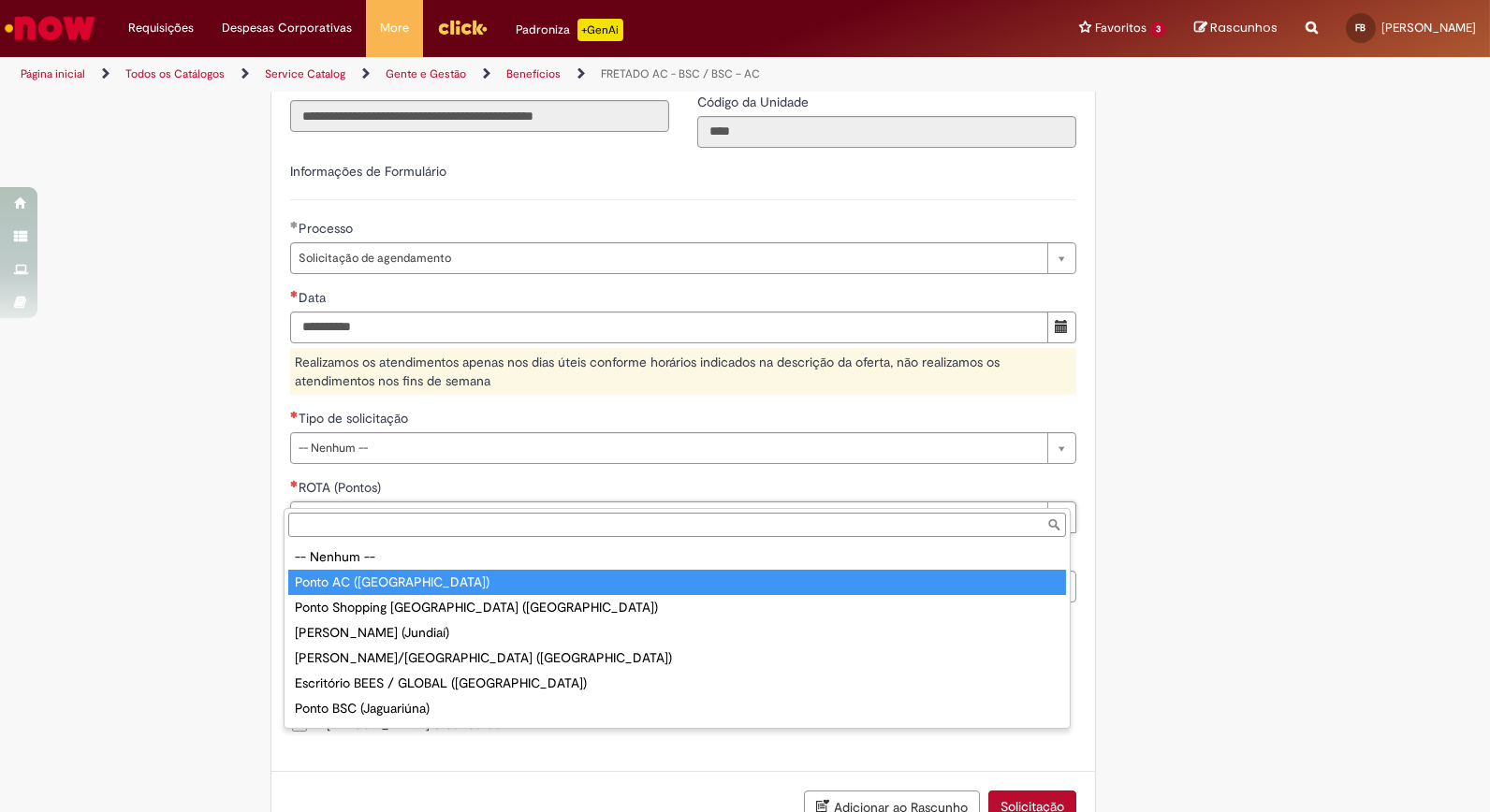 type on "**********" 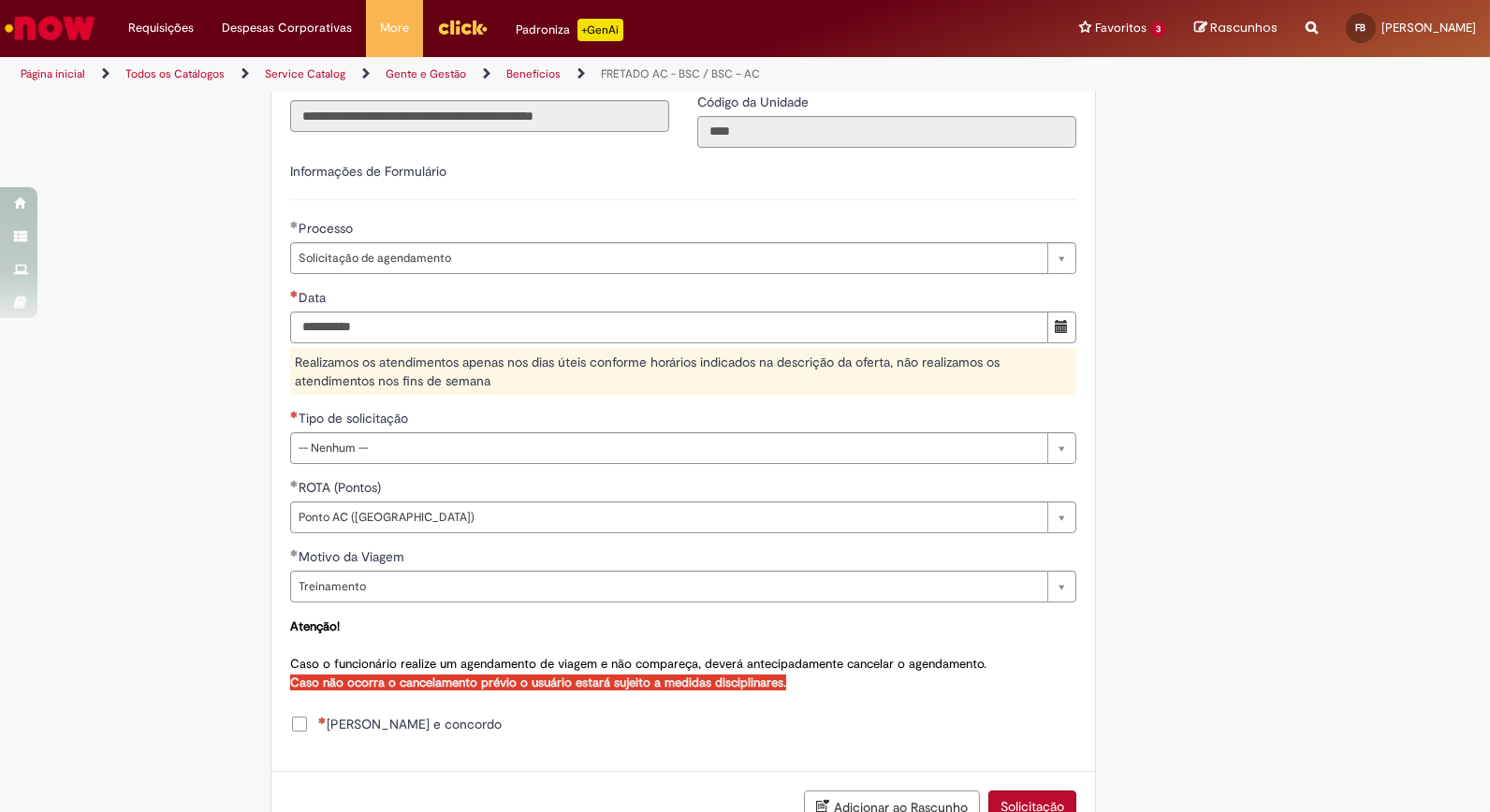 click on "**********" at bounding box center [745, 192] 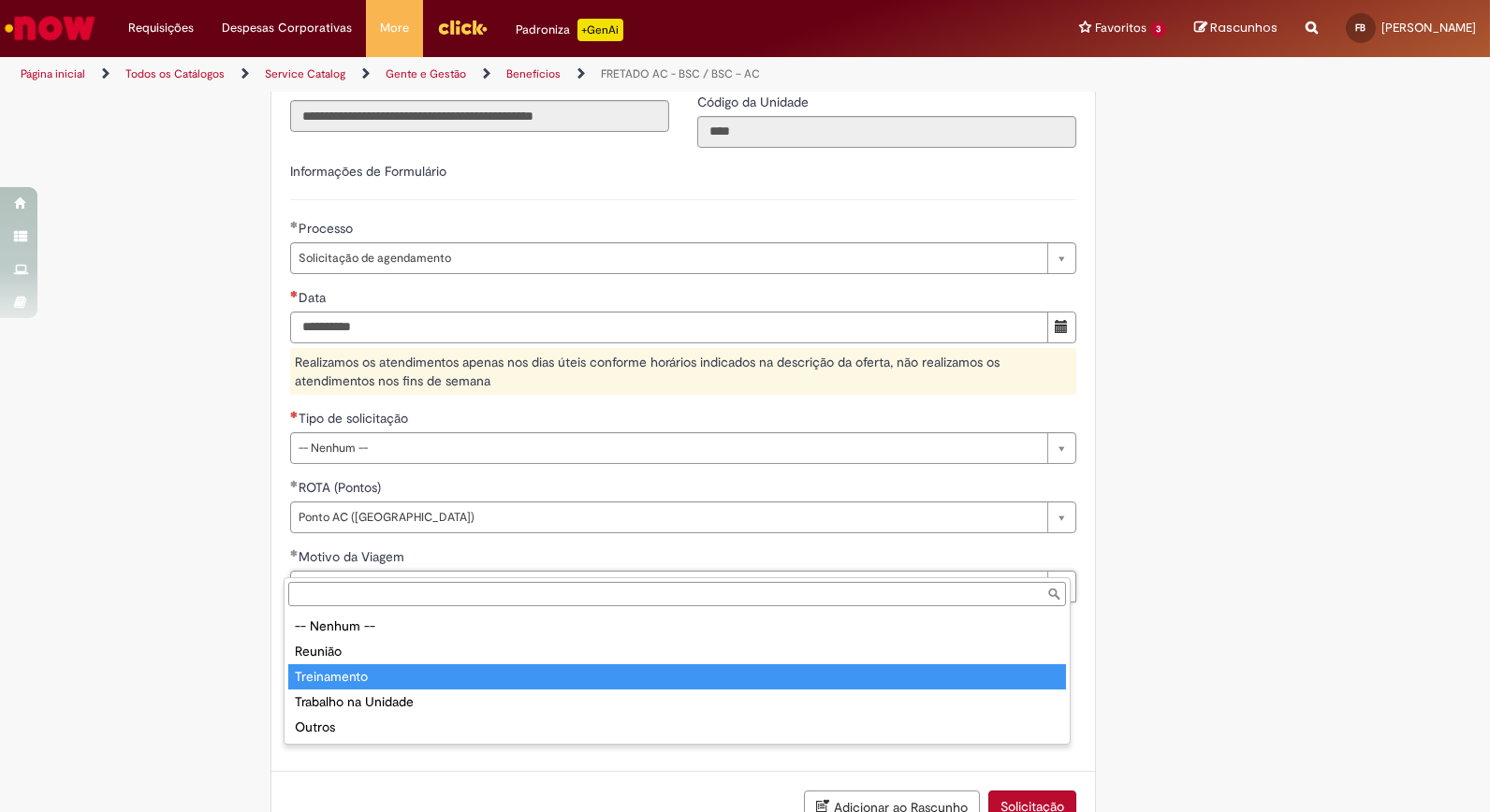 type on "**********" 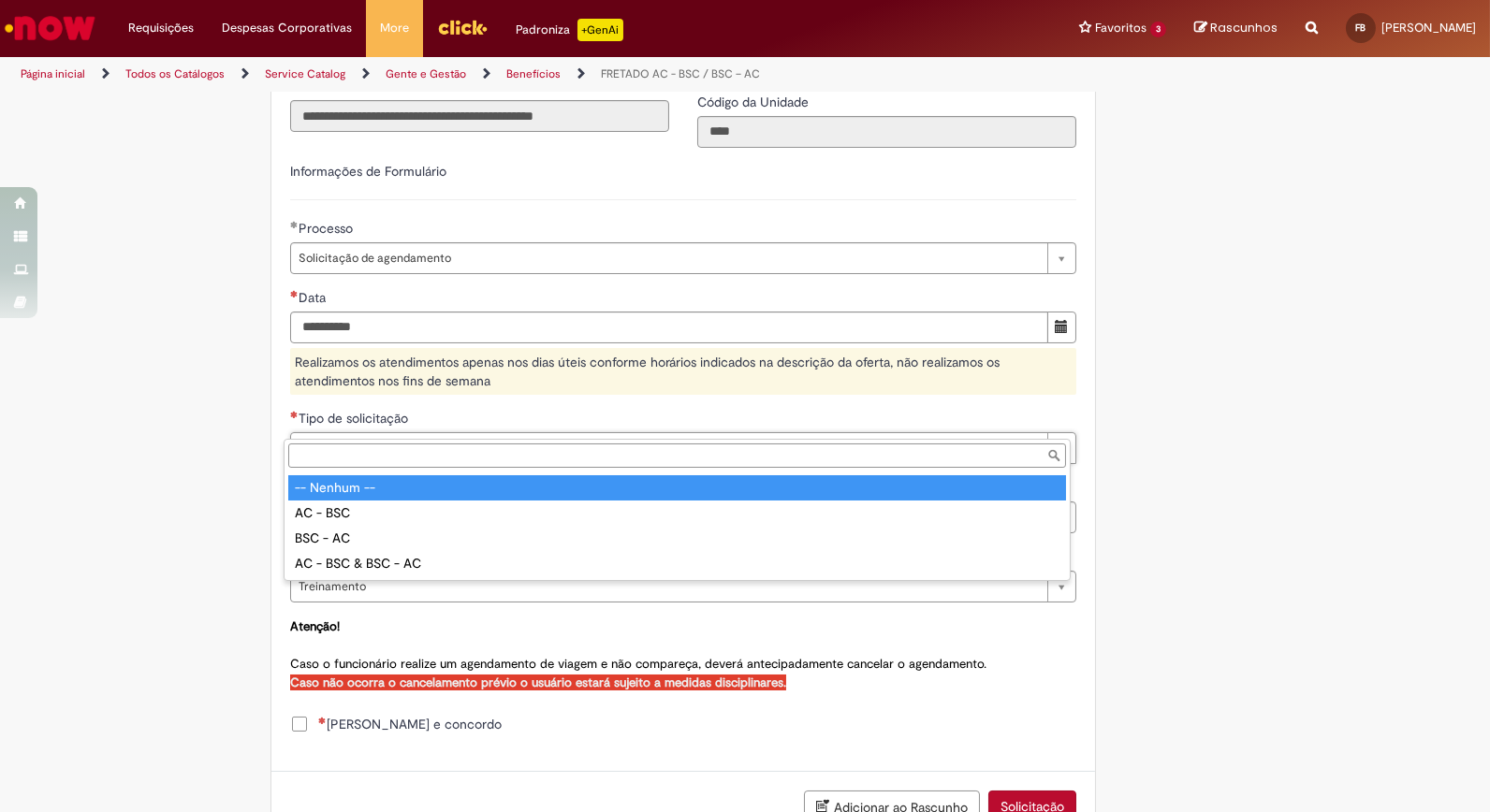 scroll, scrollTop: 0, scrollLeft: 0, axis: both 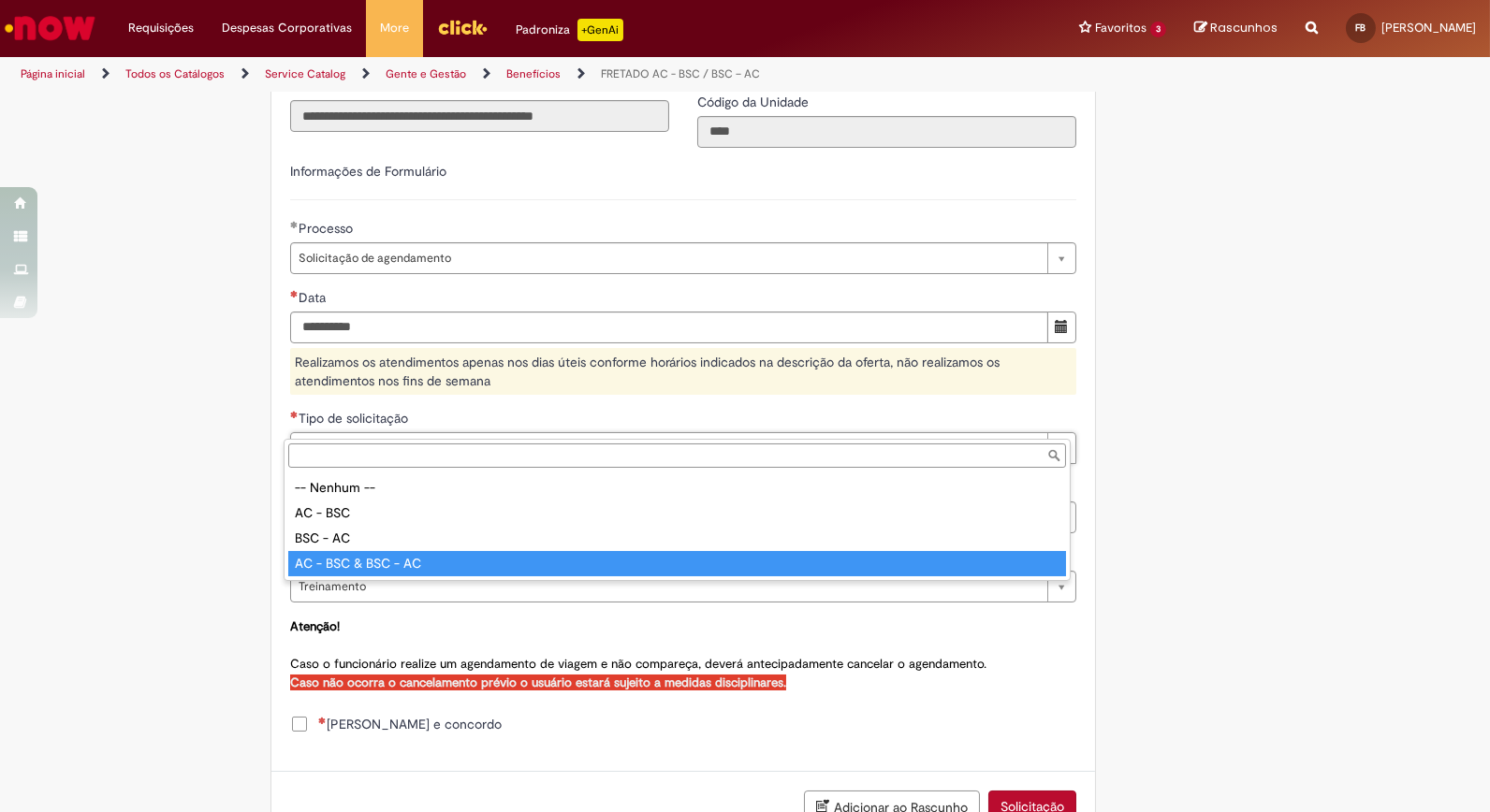 type on "**********" 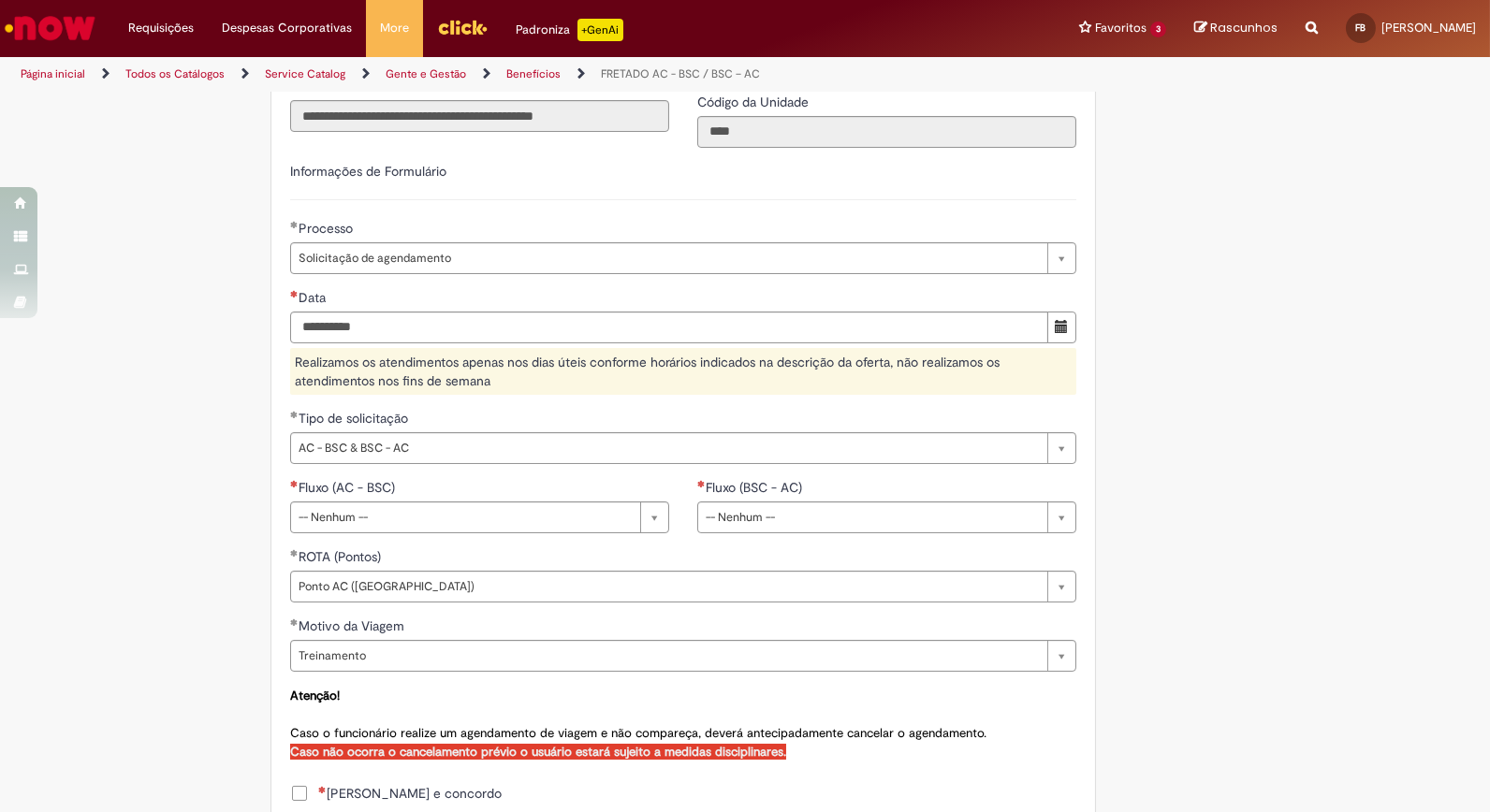 click on "**********" at bounding box center (745, 226) 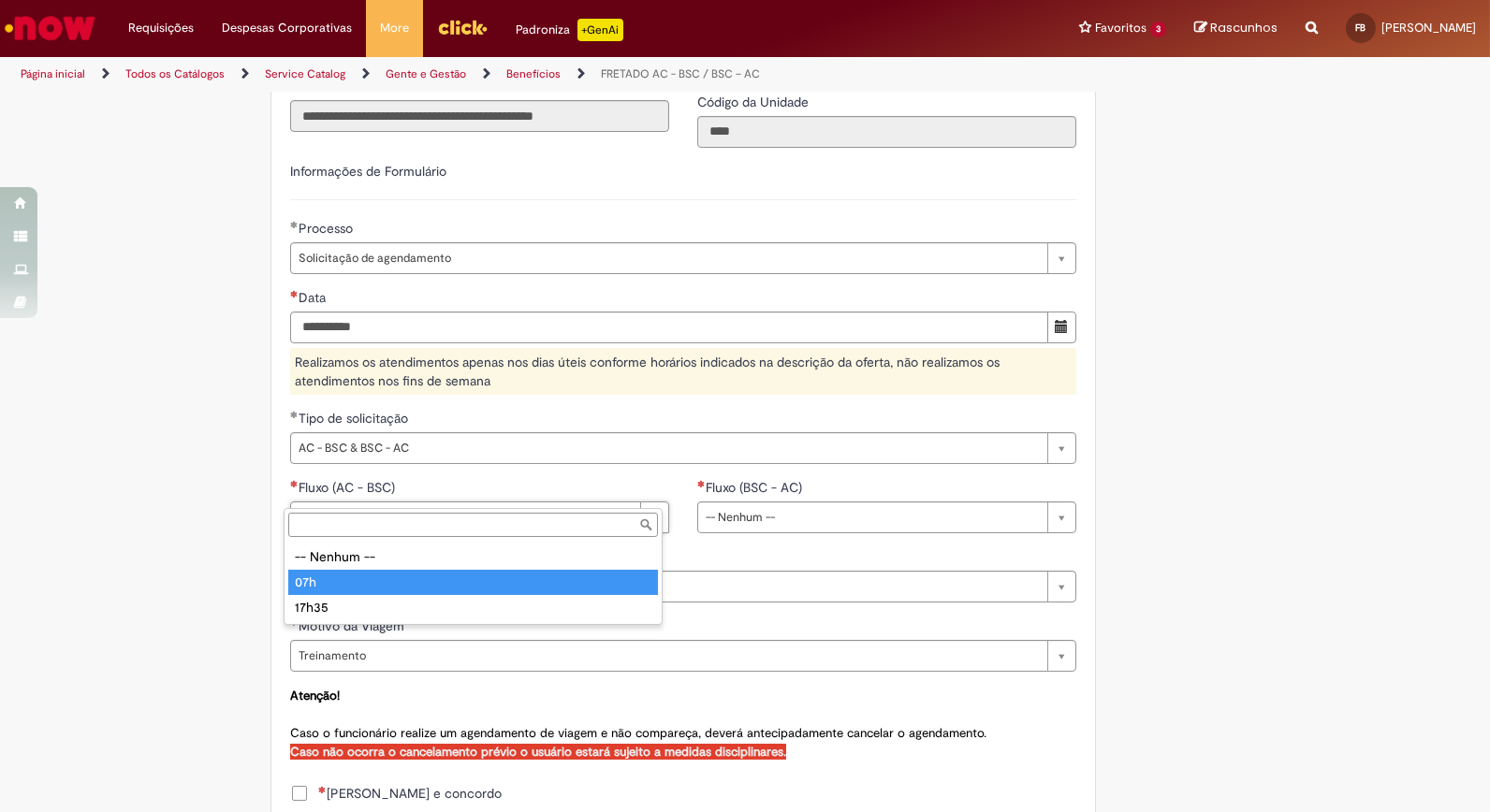 type on "***" 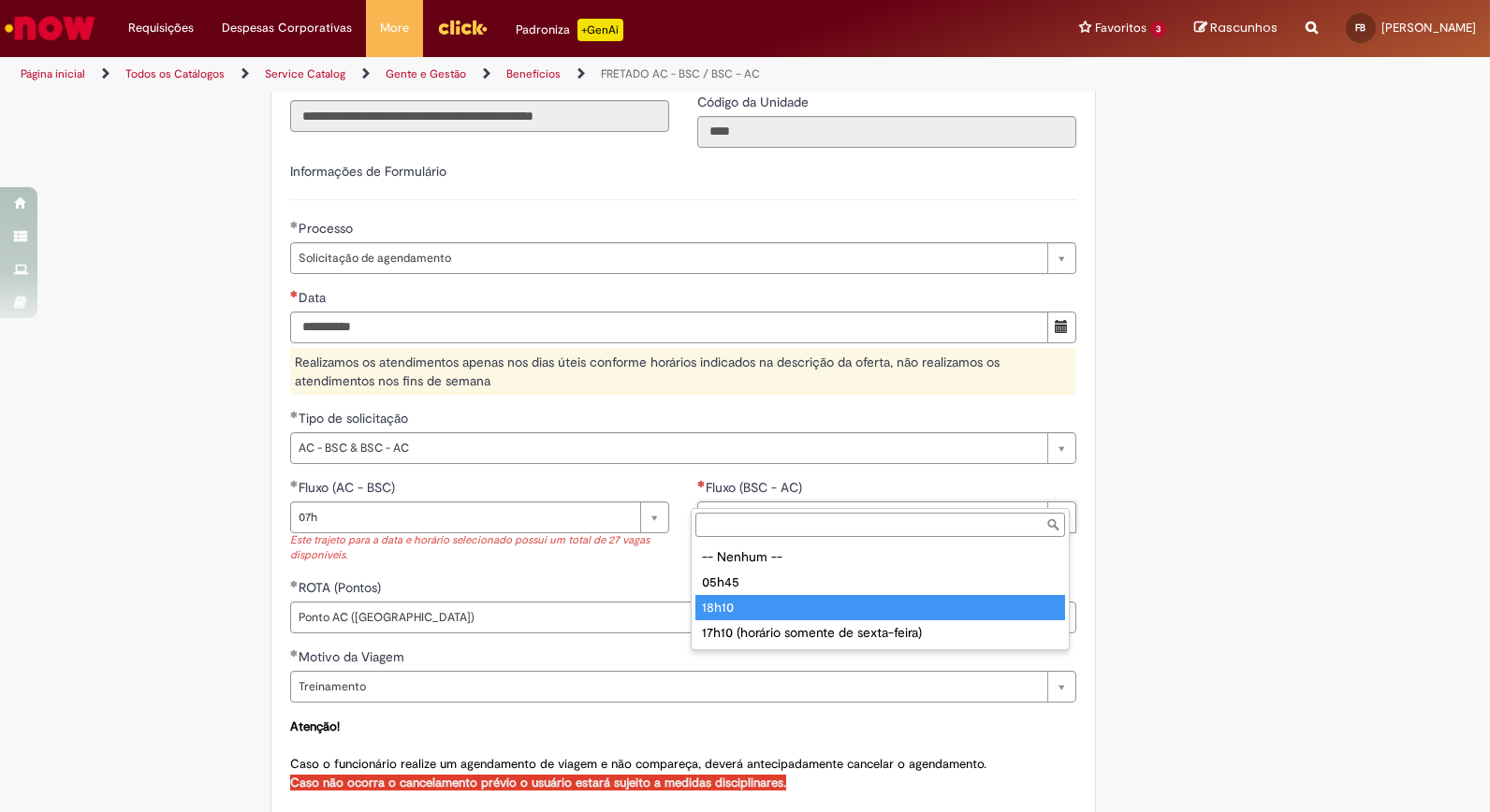 type on "*****" 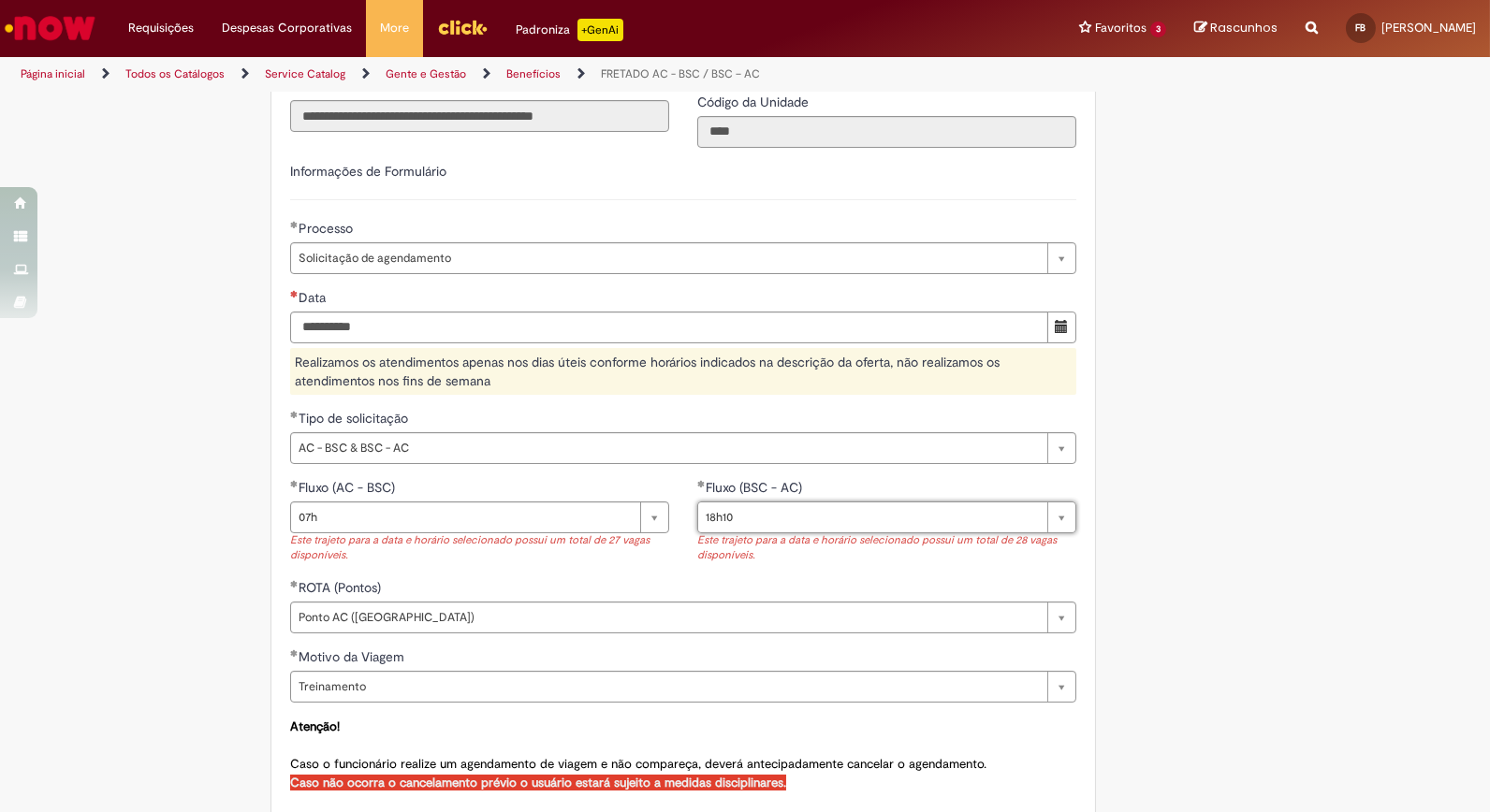 click on "**********" at bounding box center [745, 242] 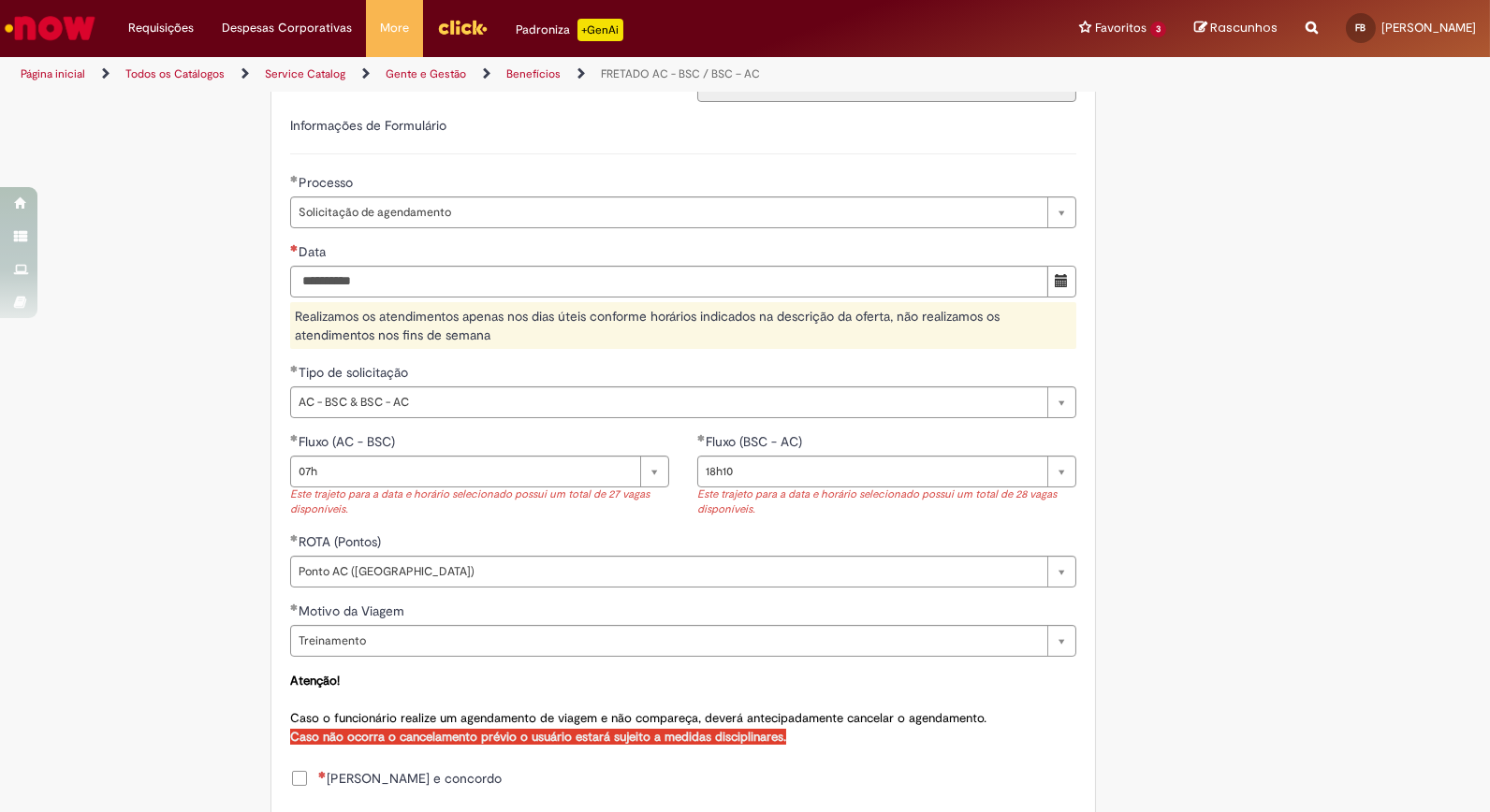scroll, scrollTop: 645, scrollLeft: 0, axis: vertical 